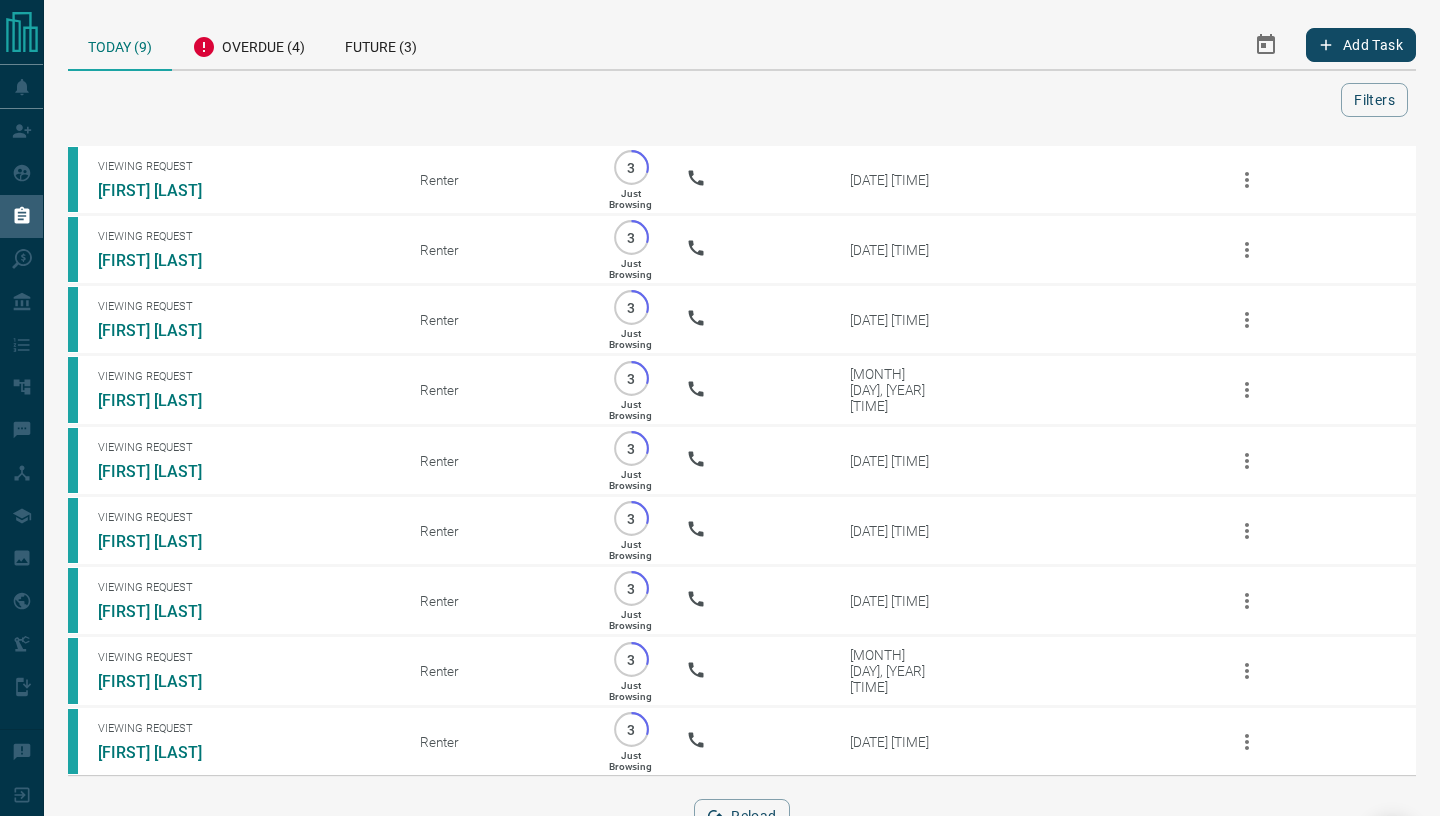 scroll, scrollTop: 82, scrollLeft: 0, axis: vertical 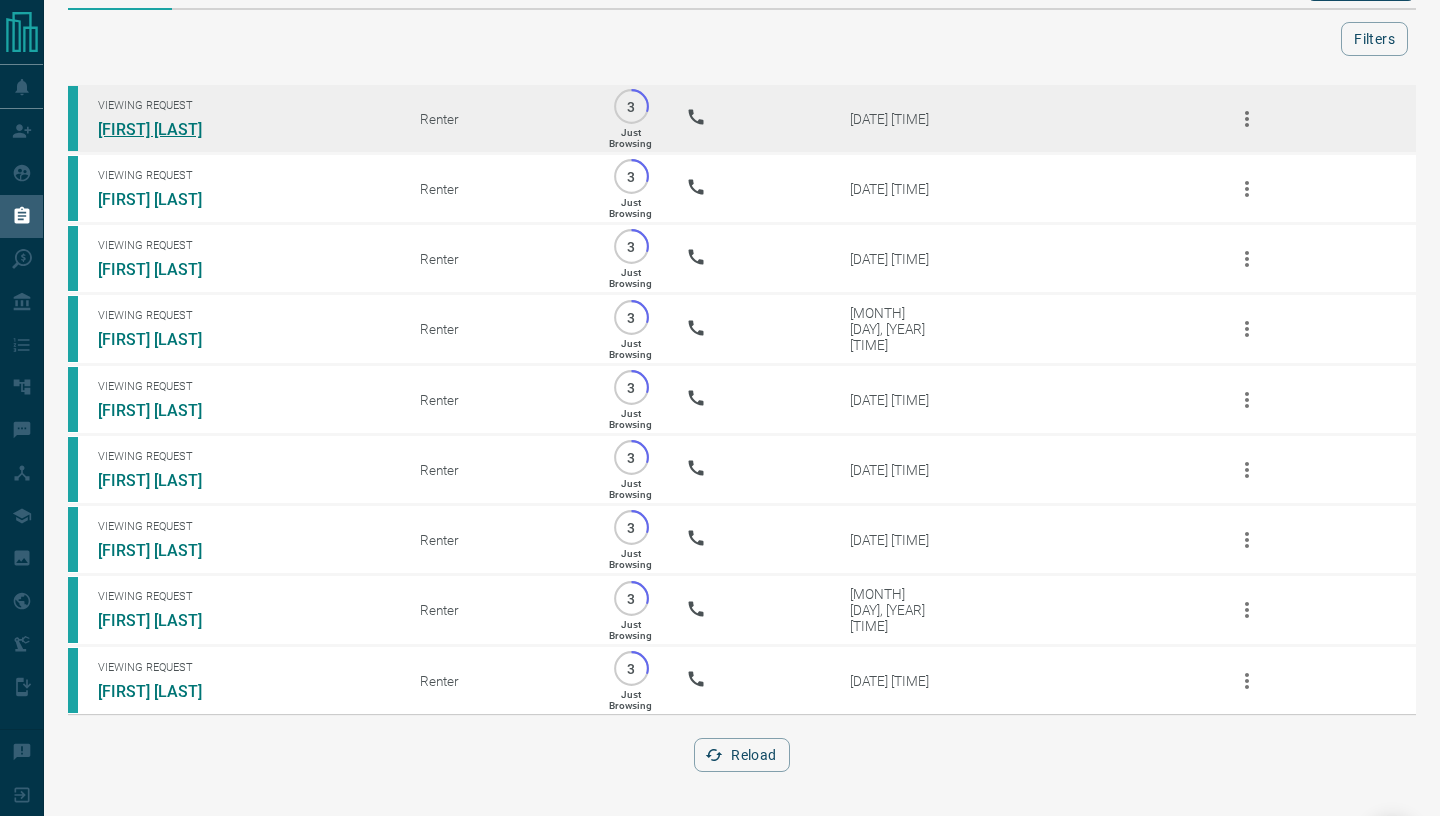 click on "[FIRST] [LAST]" at bounding box center [173, 129] 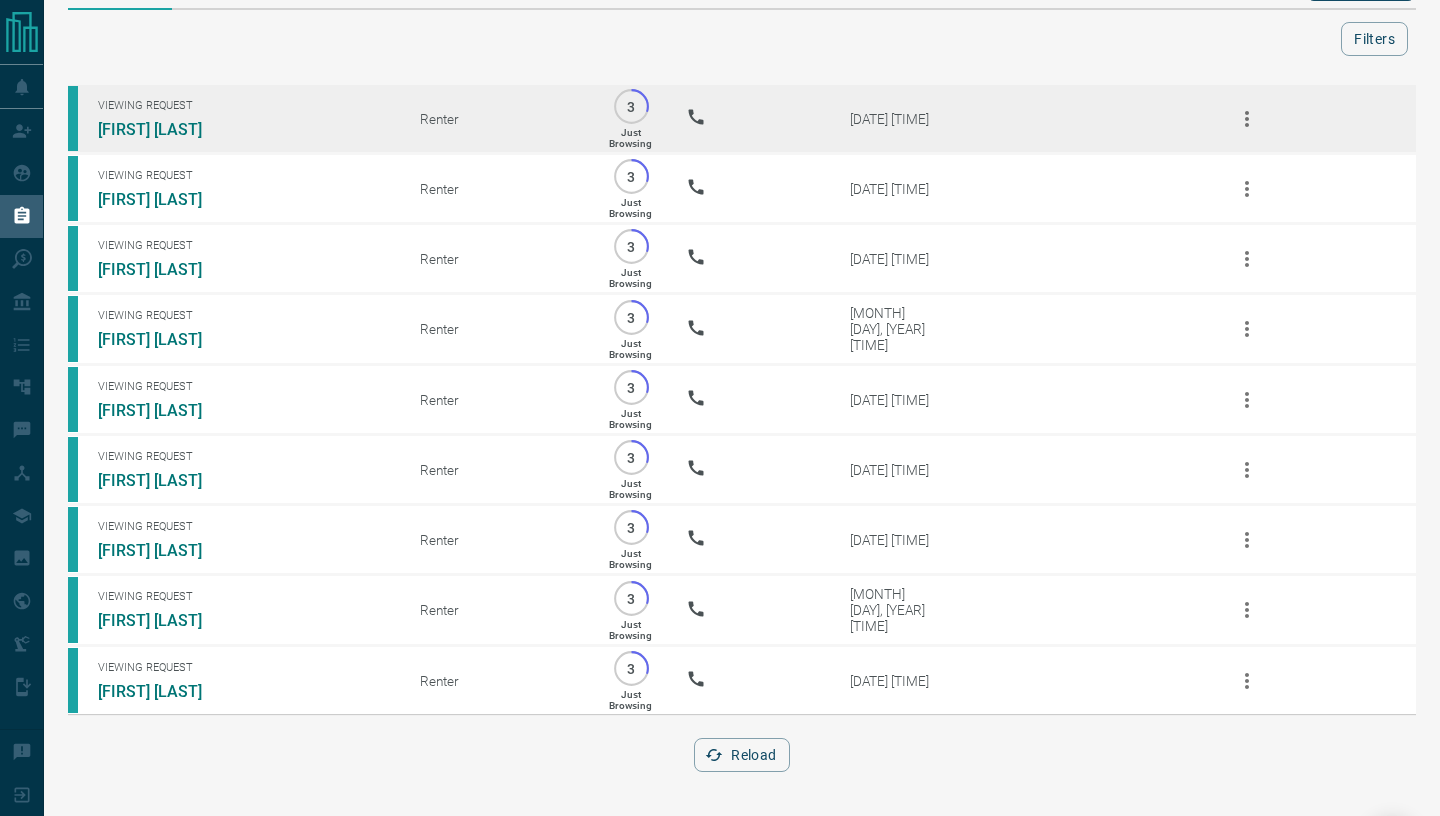 click on "Viewing Request [FIRST] [LAST]" at bounding box center [229, 119] 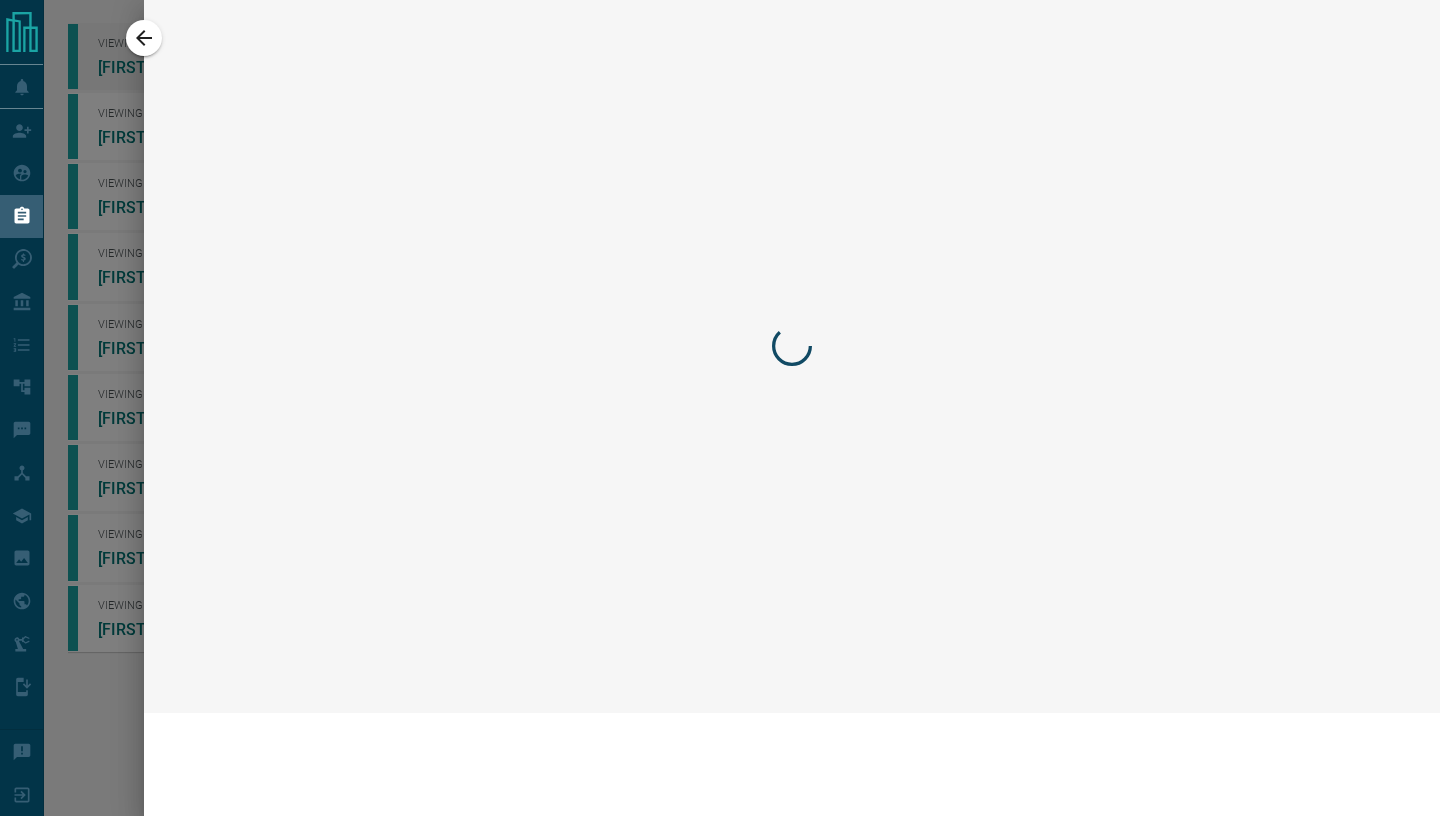 scroll, scrollTop: 0, scrollLeft: 0, axis: both 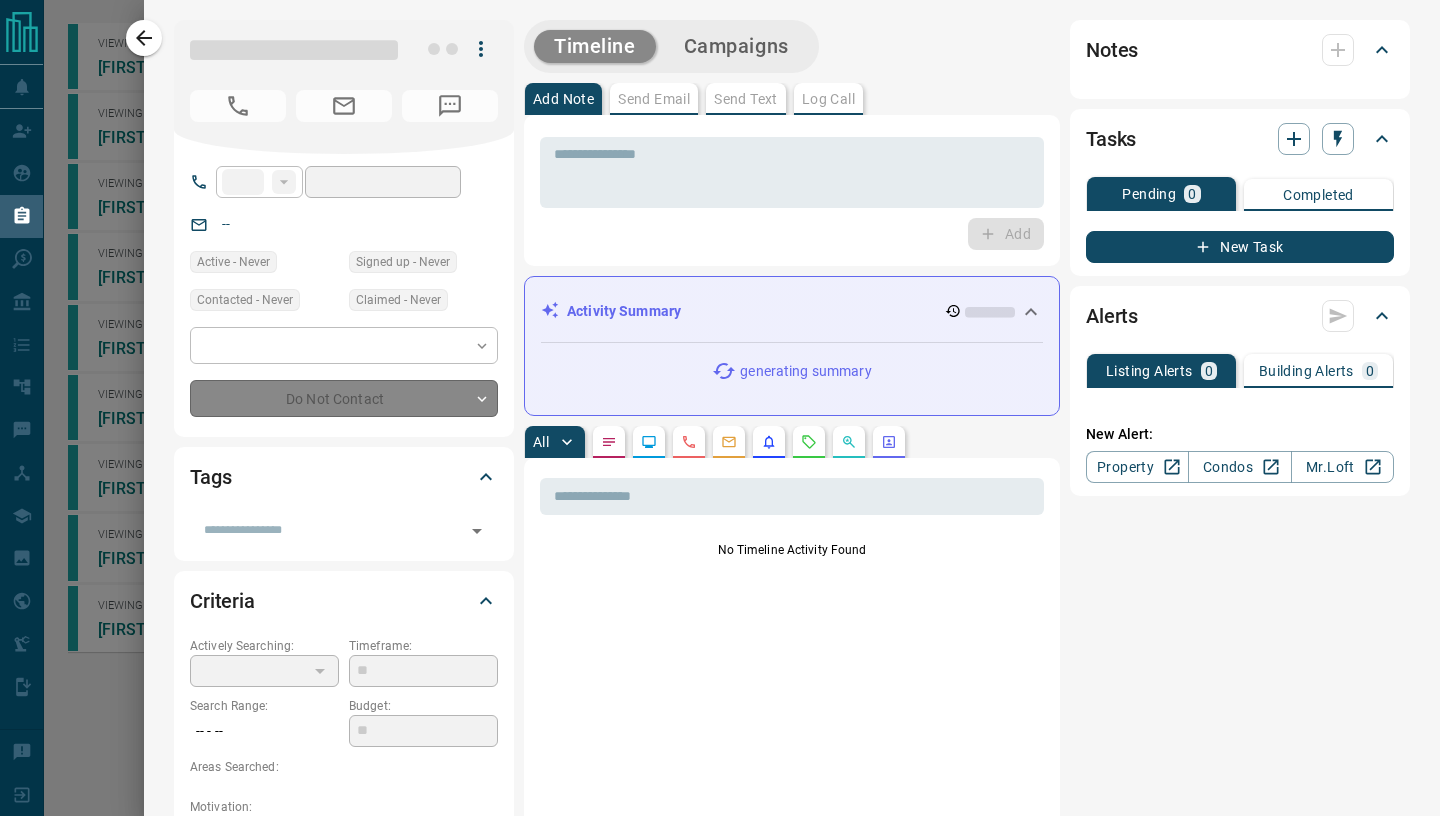 type on "**" 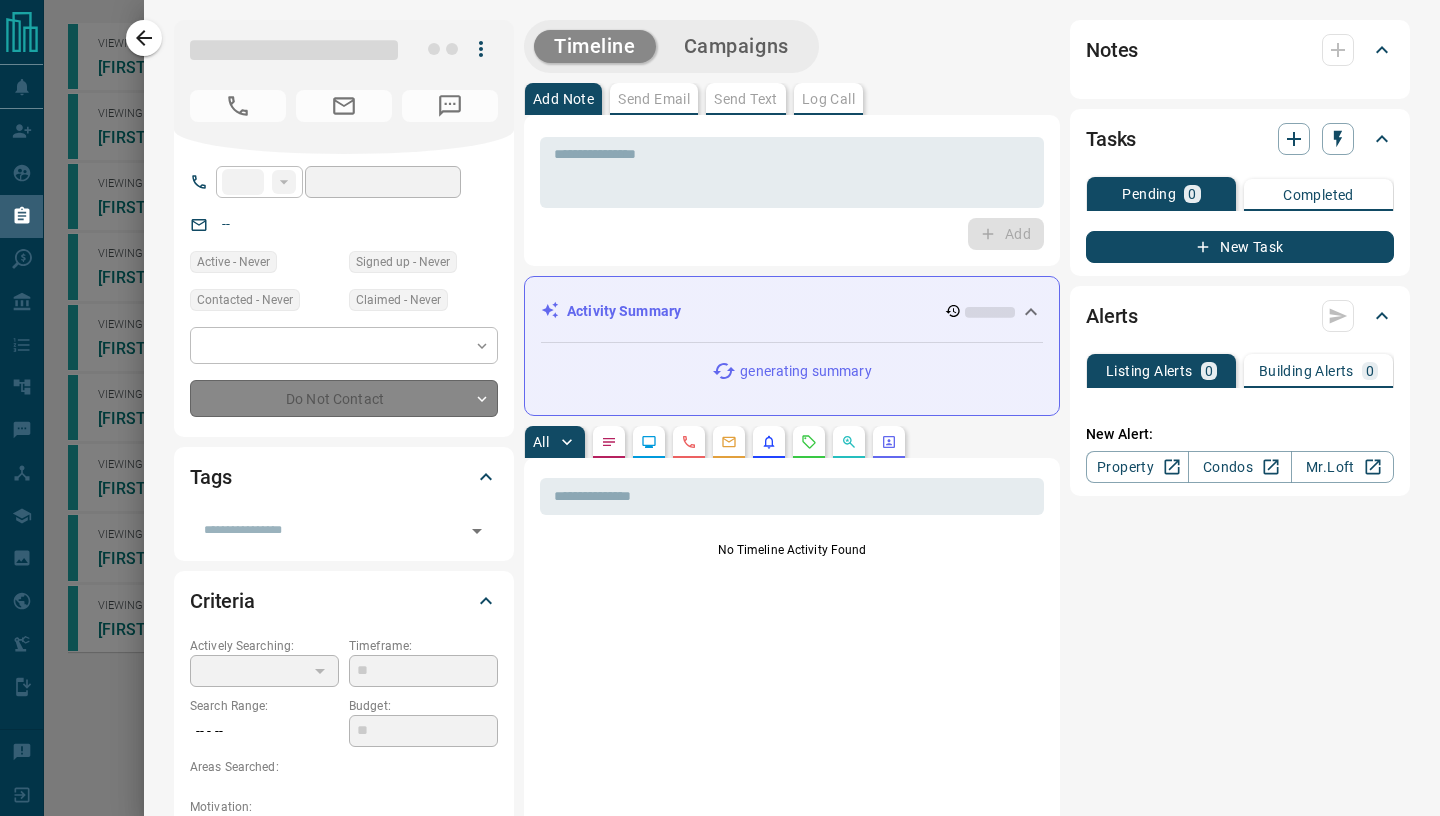 type on "**********" 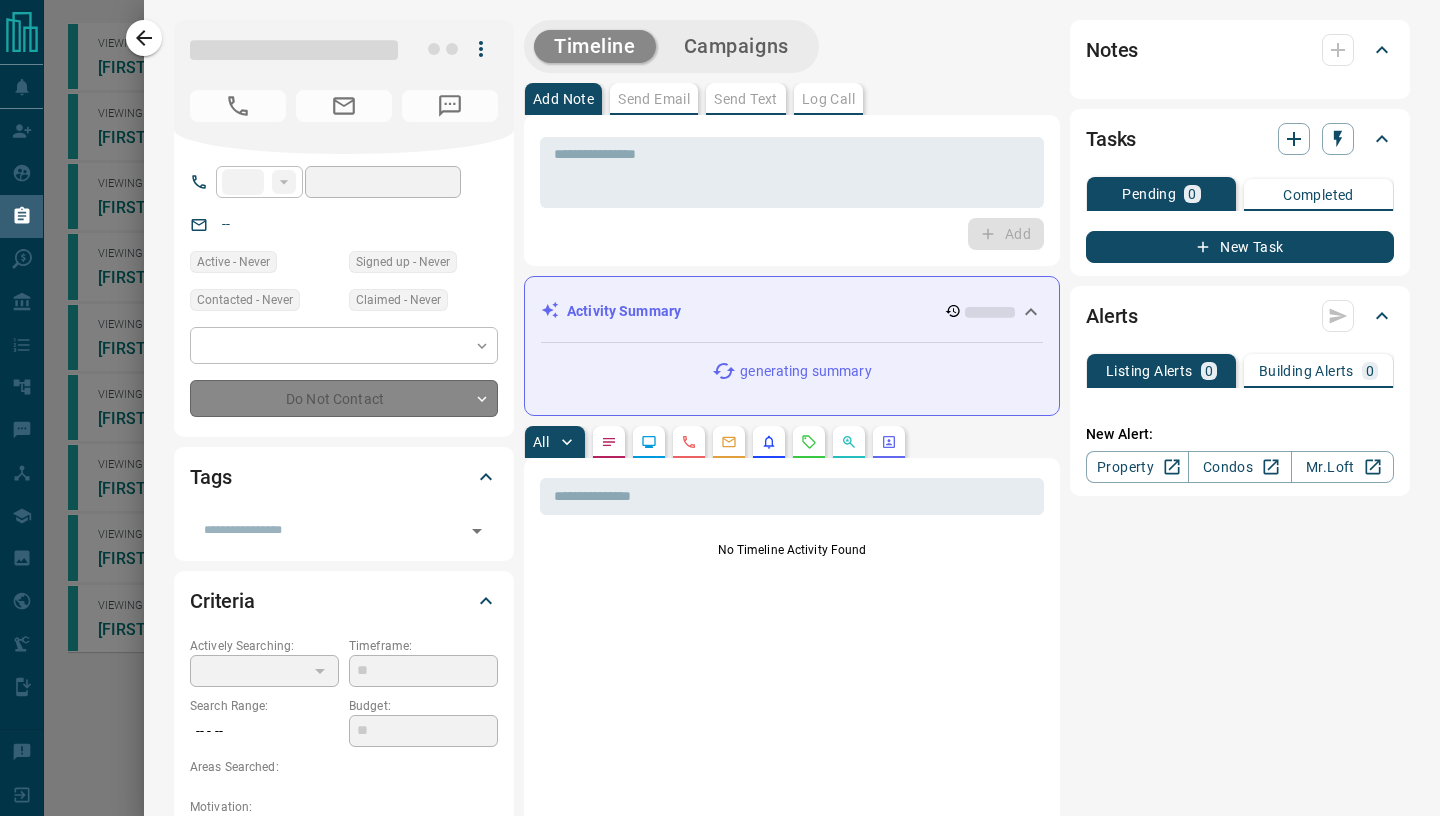 type on "*" 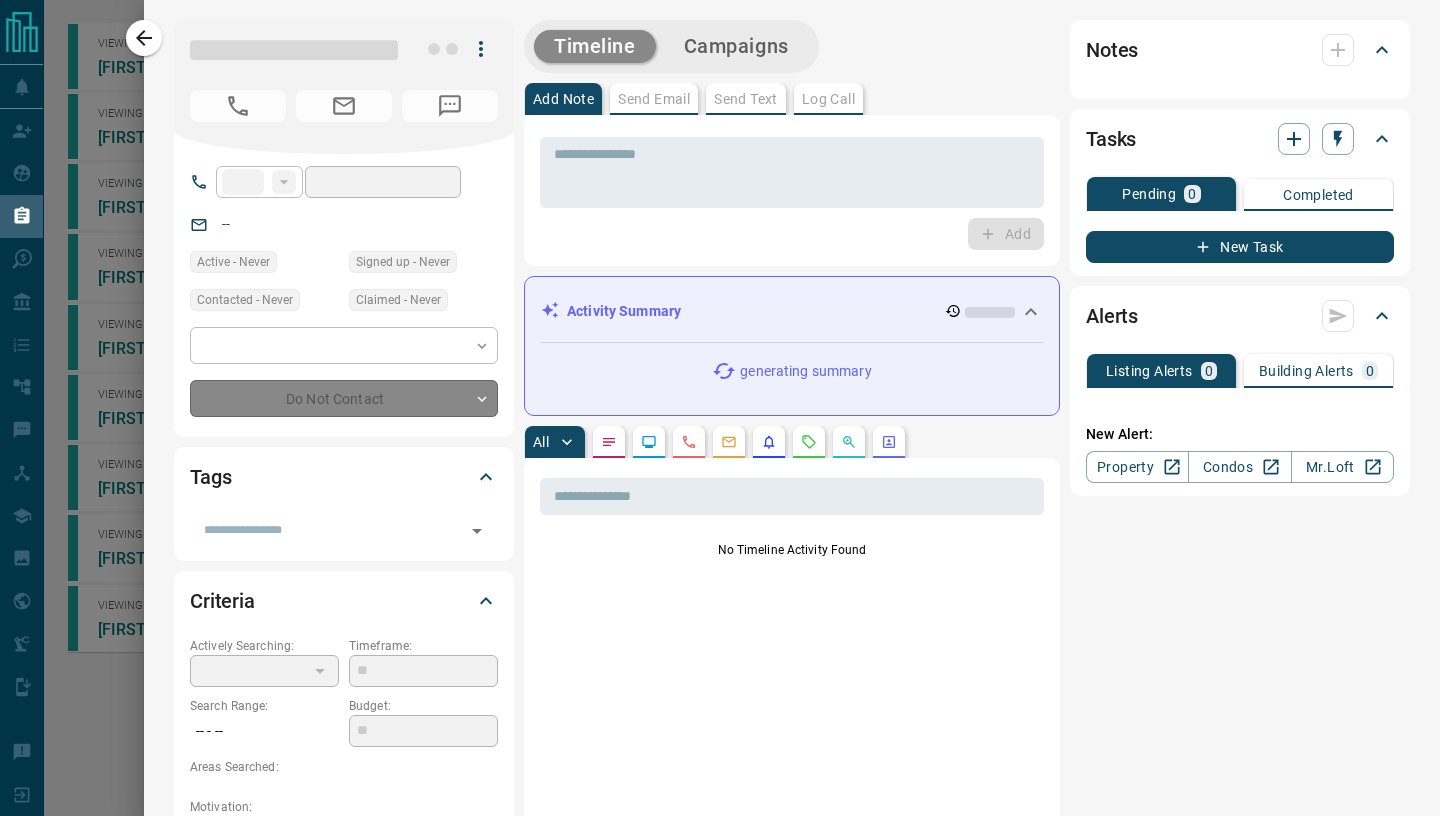 type on "*" 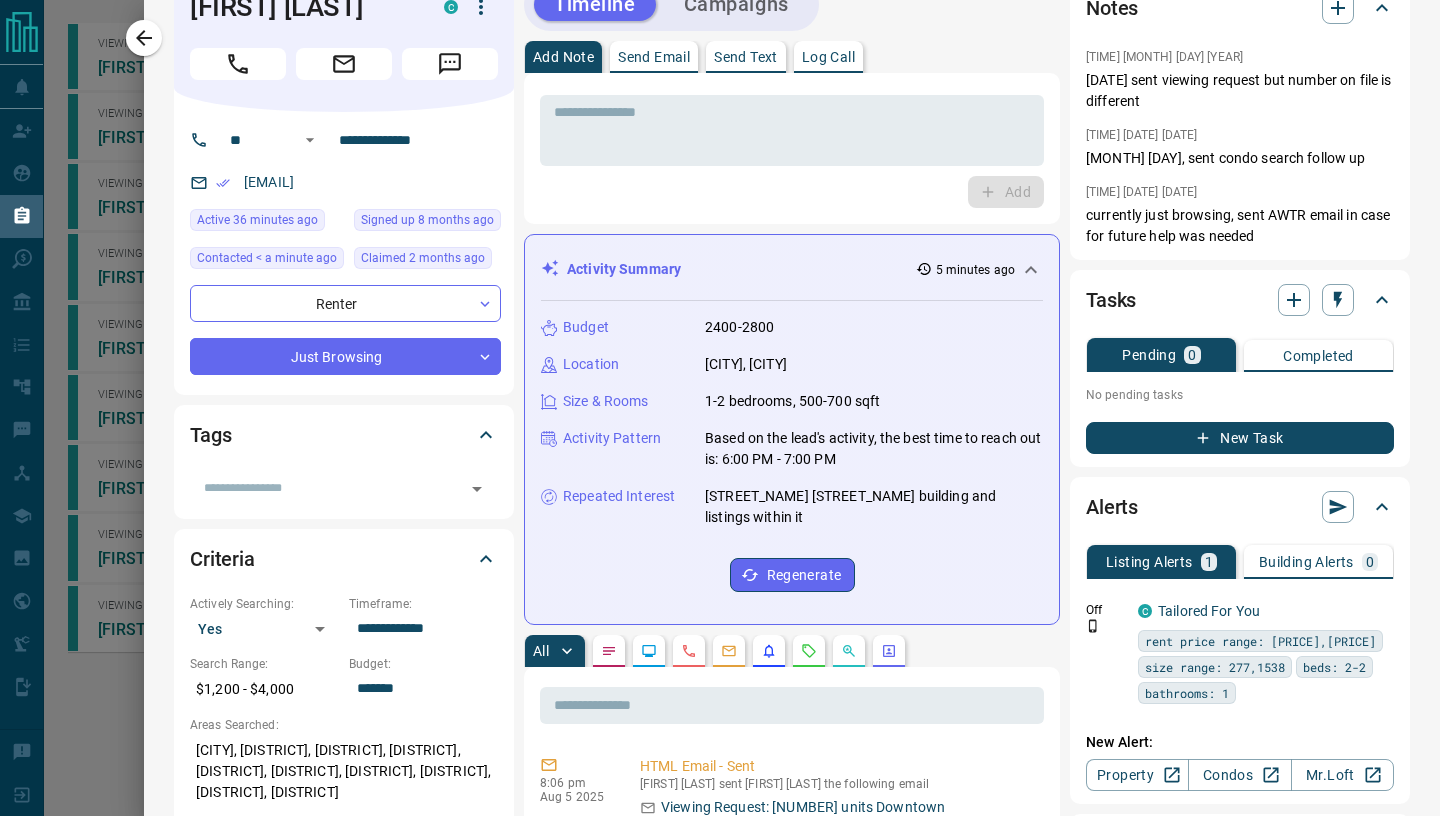 scroll, scrollTop: 0, scrollLeft: 0, axis: both 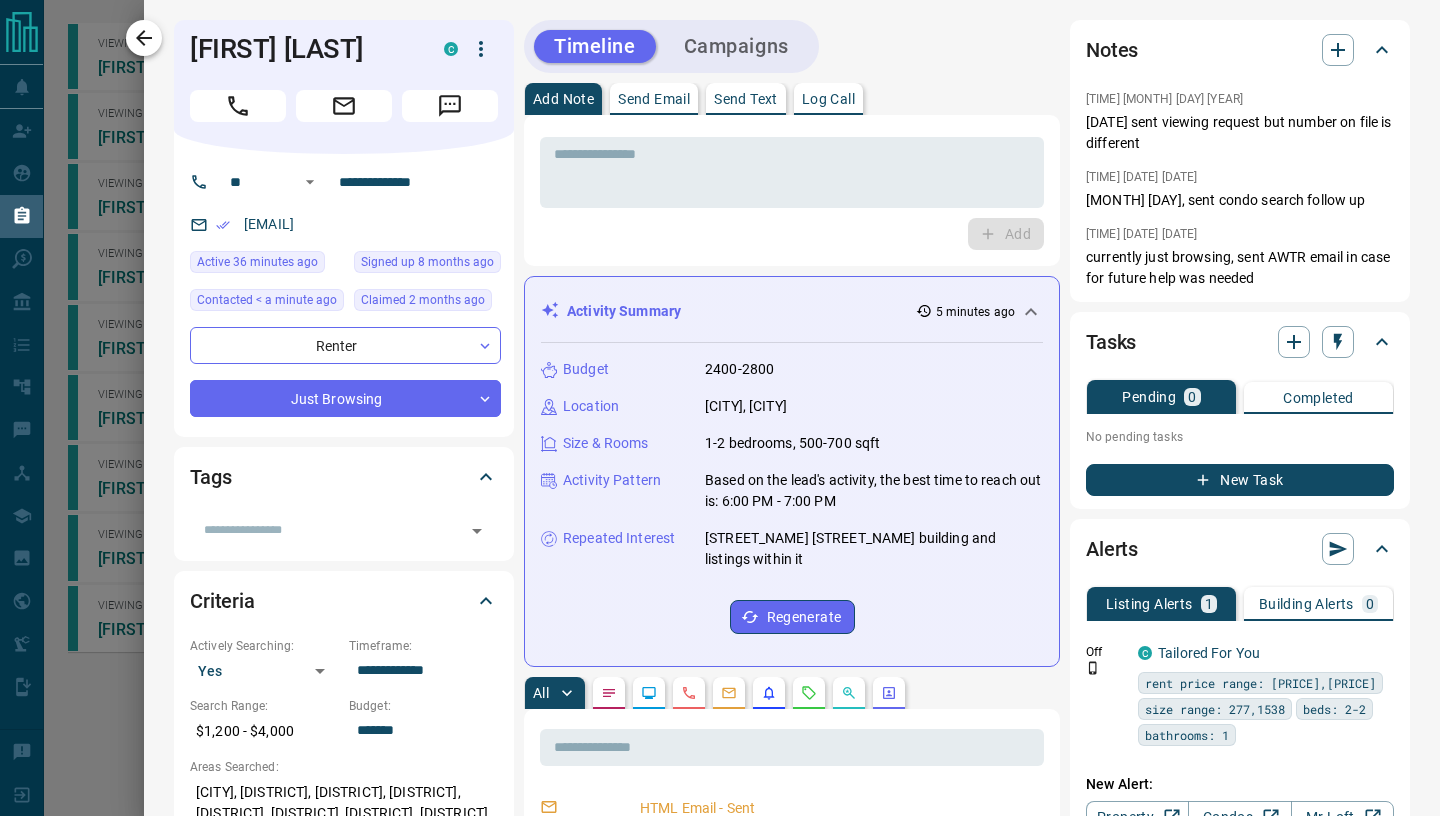 click 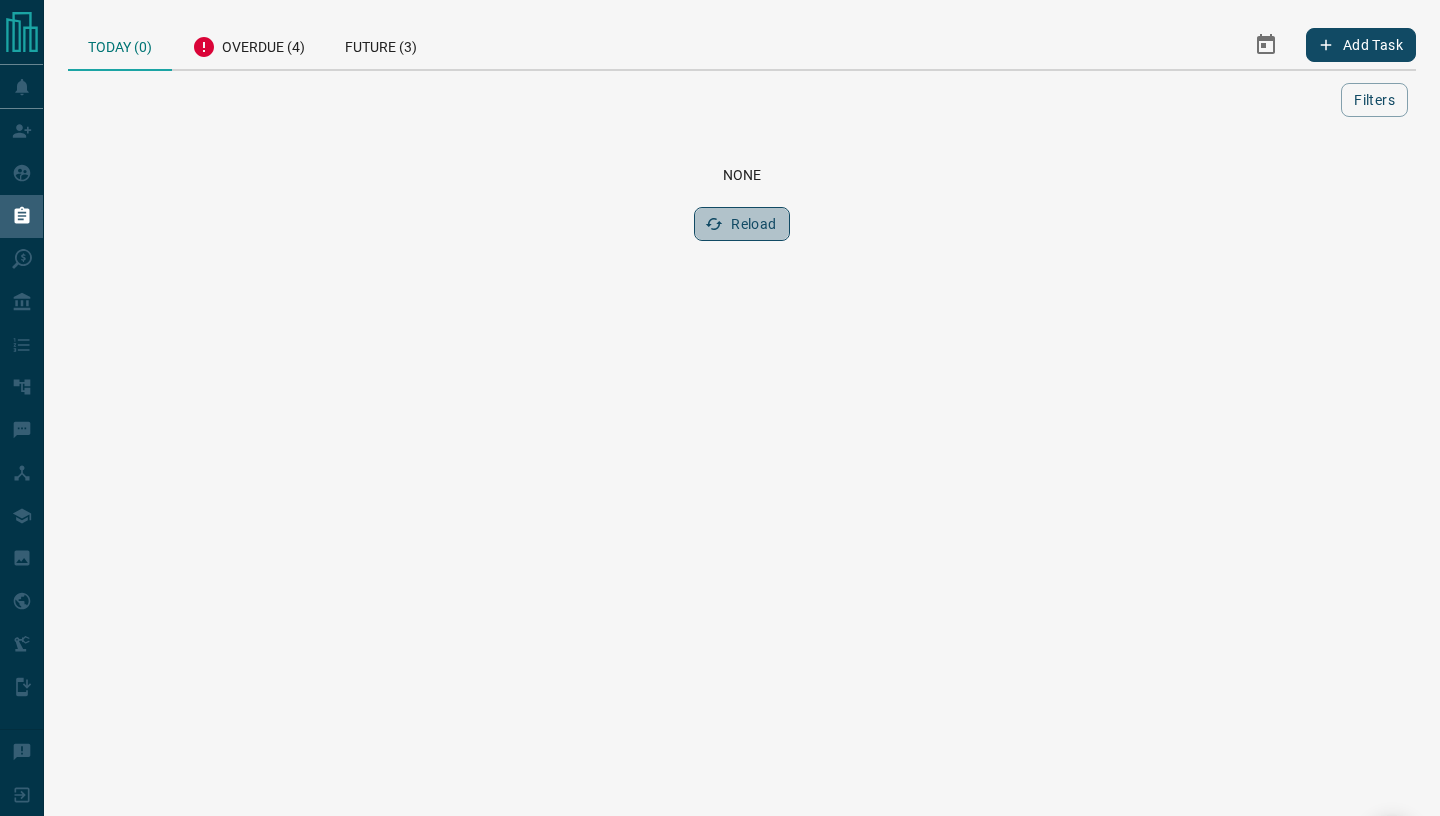 click on "Reload" at bounding box center (741, 224) 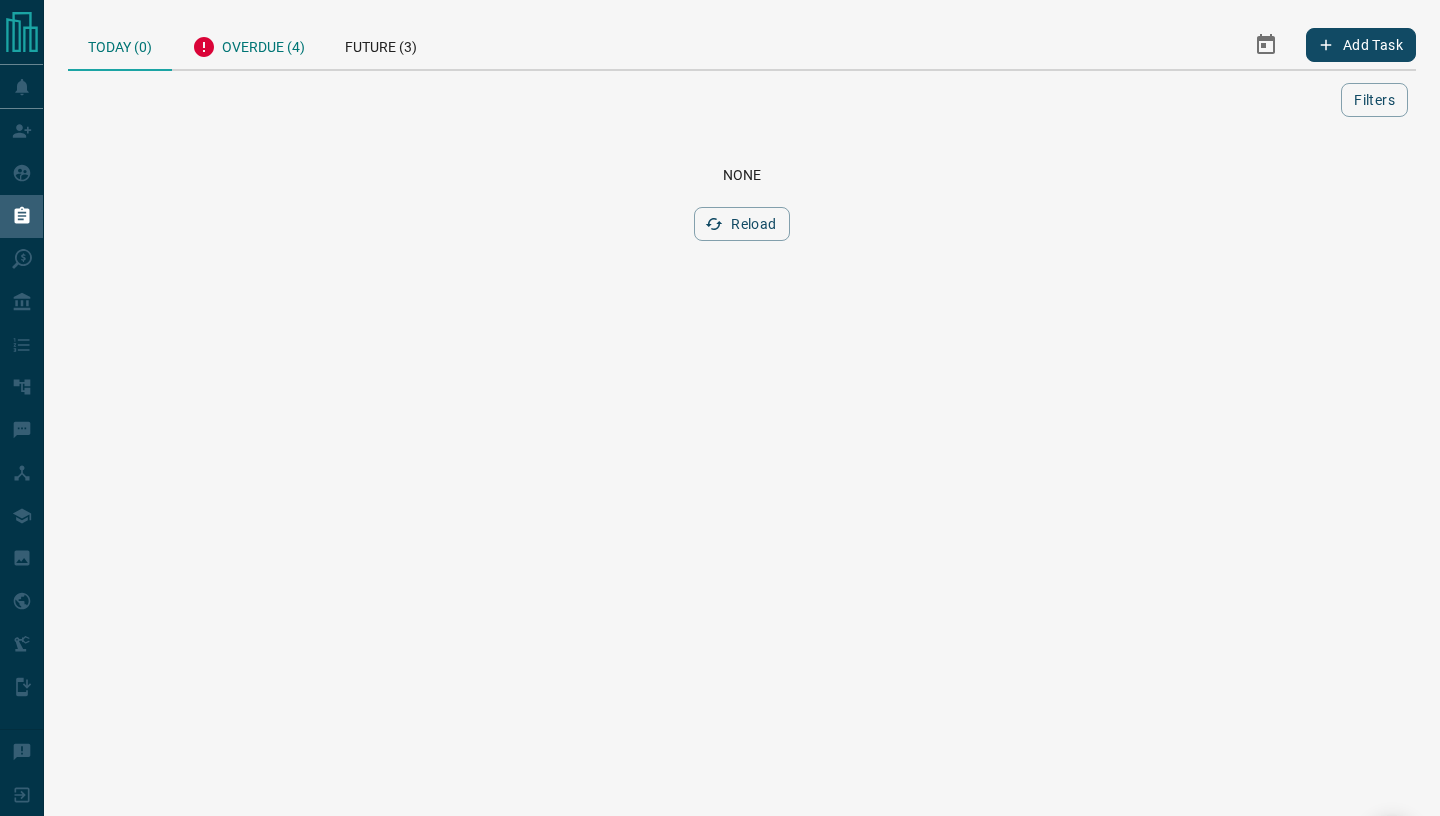 click on "Overdue (4)" at bounding box center [248, 44] 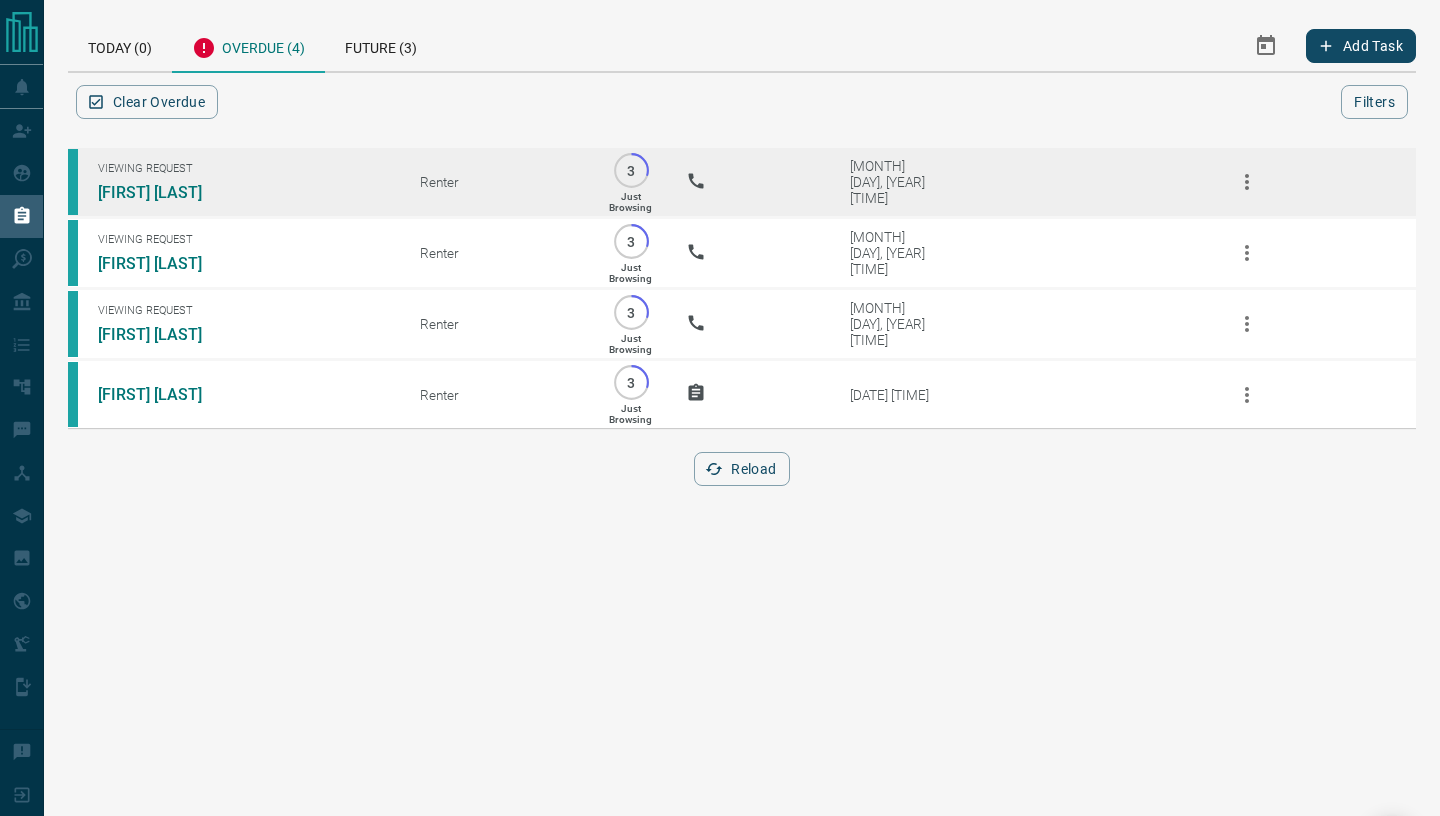 click on "Viewing Request [FIRST] [LAST]" at bounding box center (229, 182) 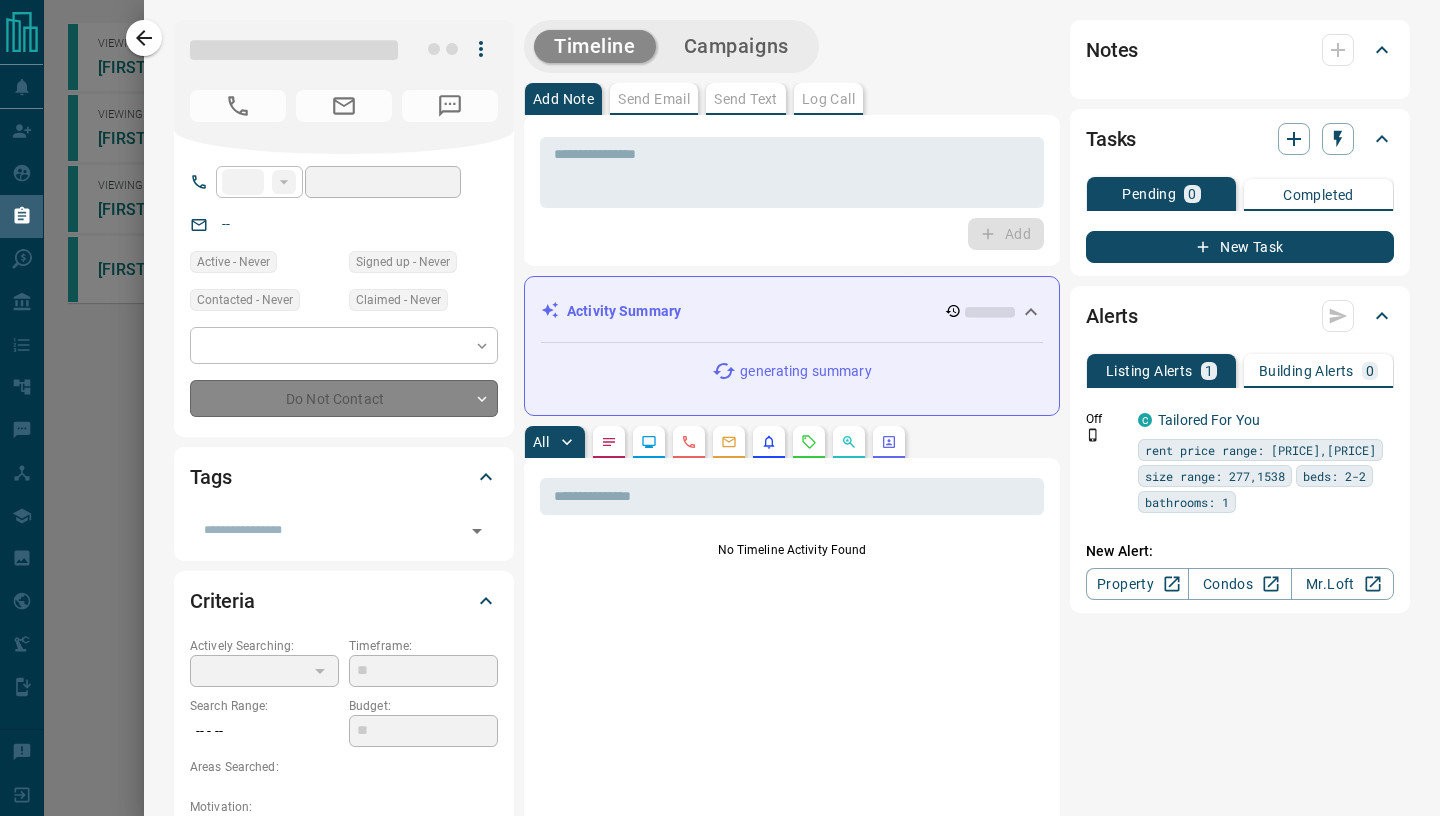 type on "**" 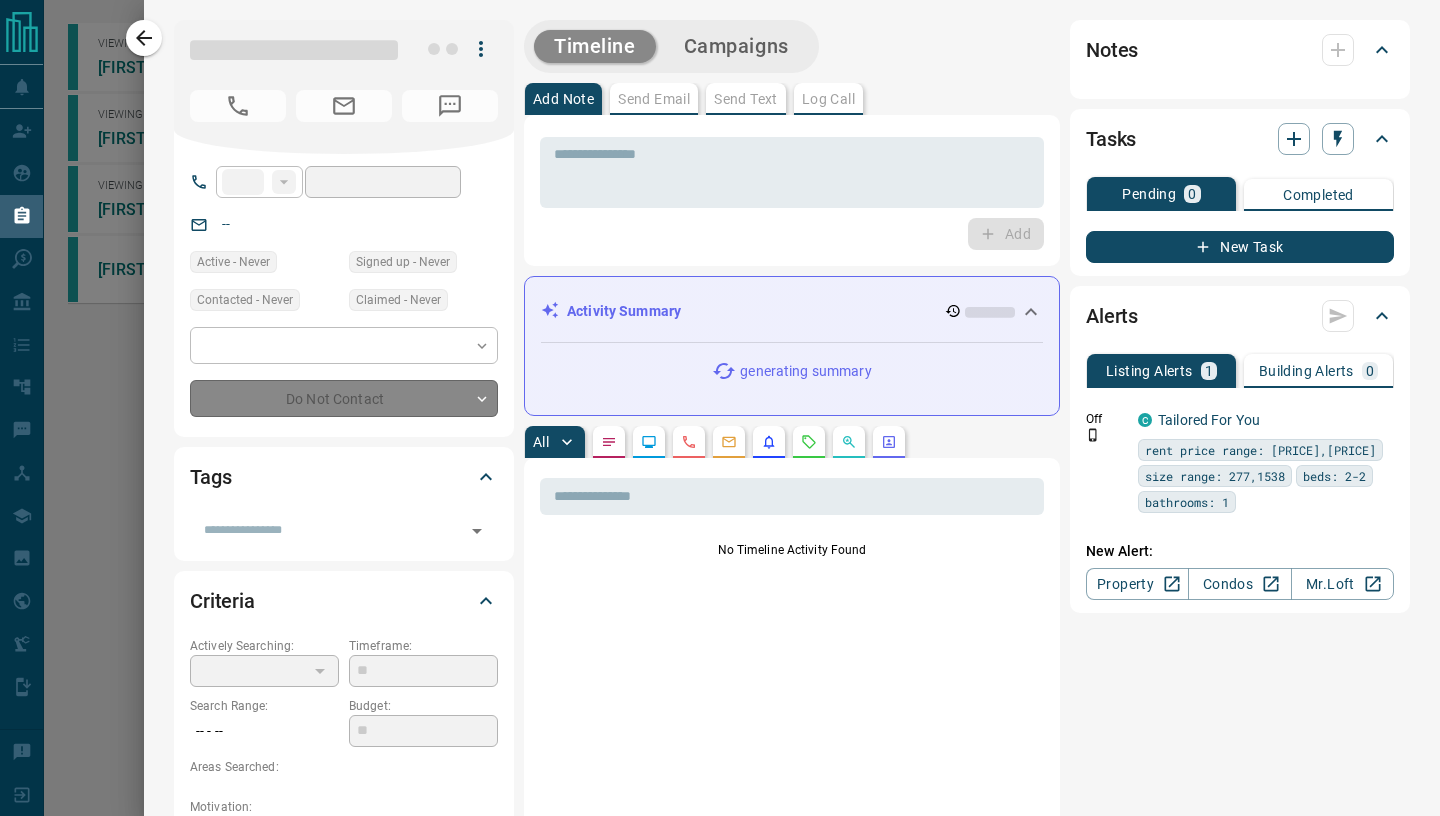 type on "**********" 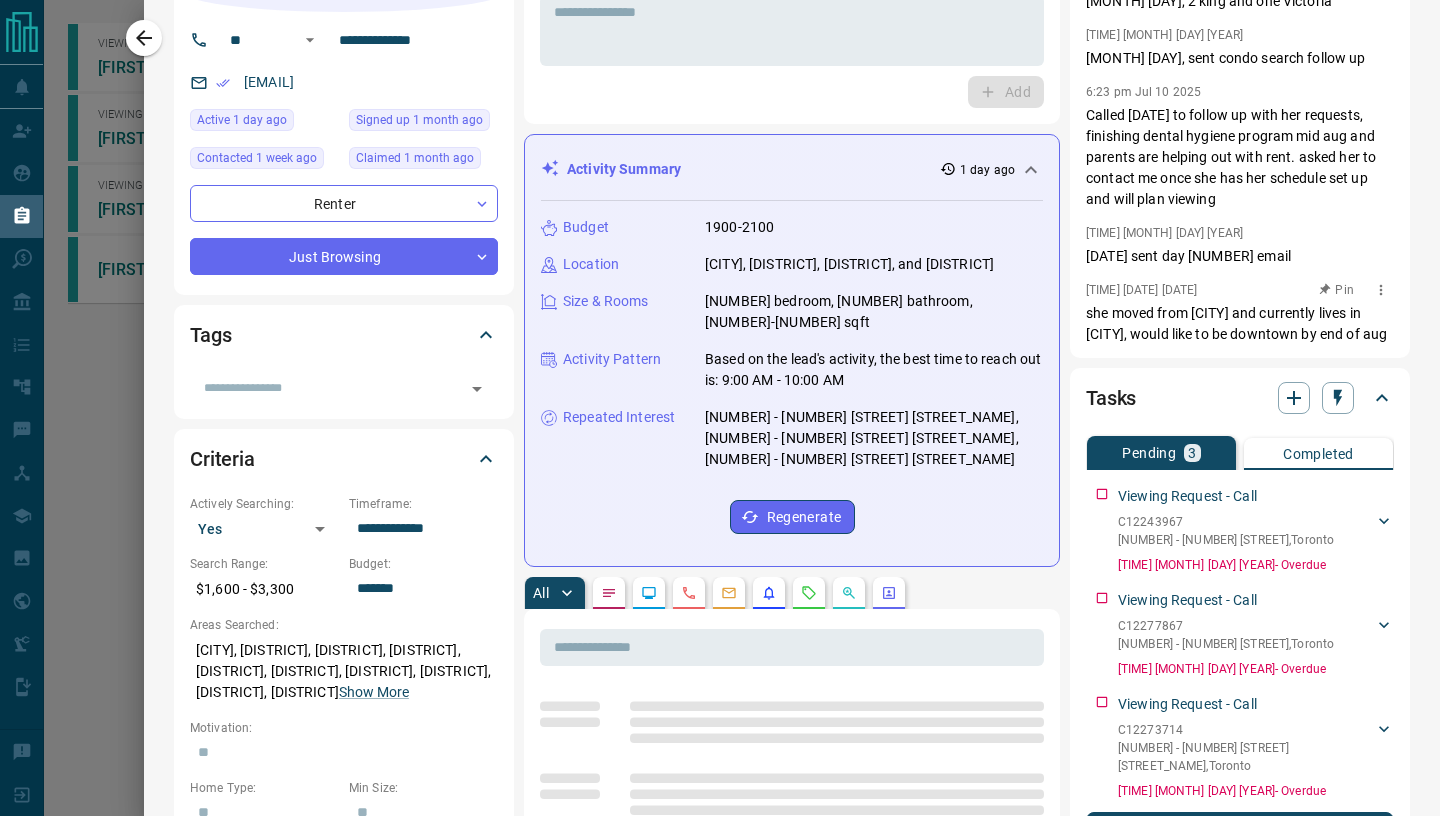 scroll, scrollTop: 168, scrollLeft: 0, axis: vertical 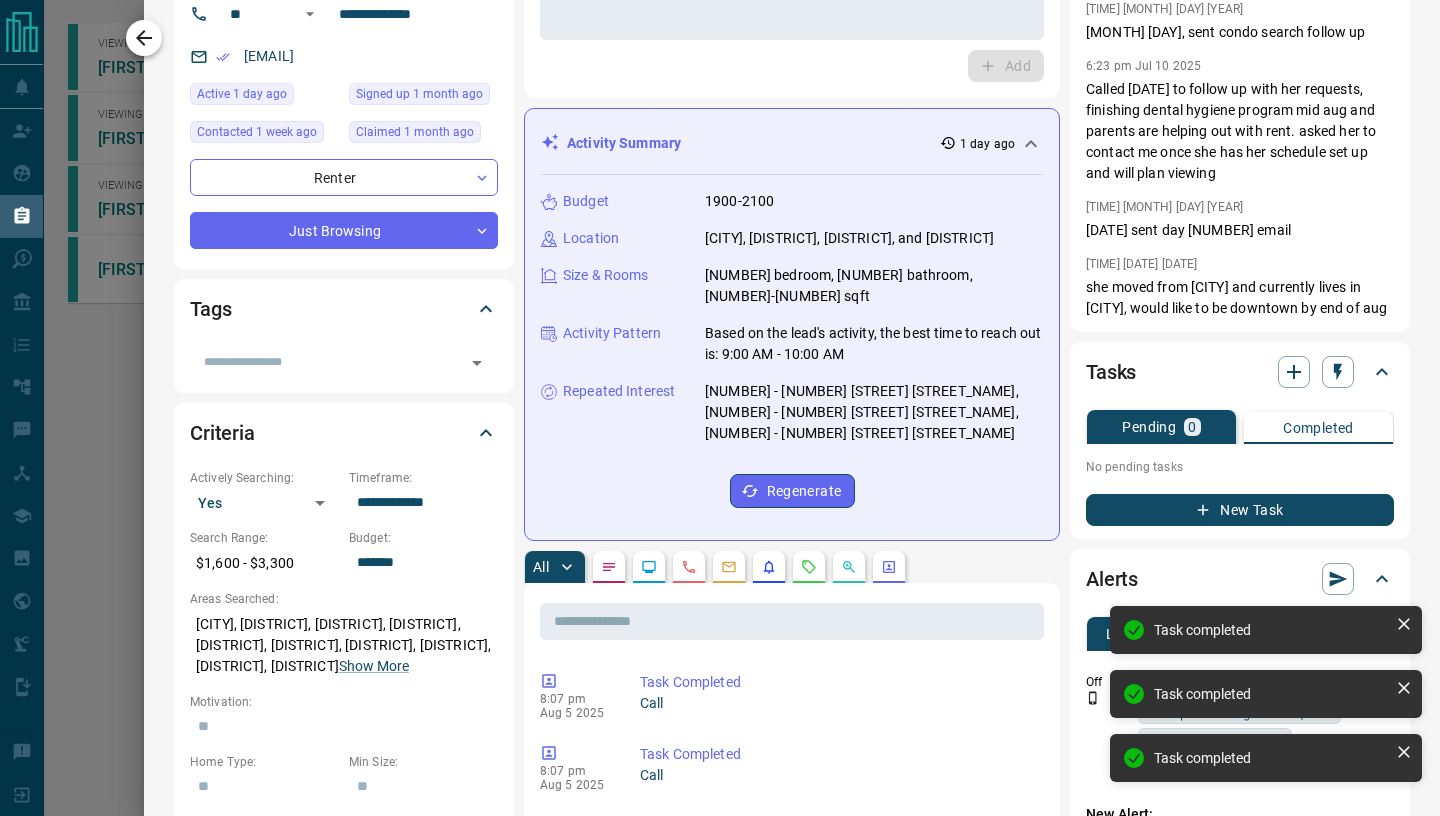 click at bounding box center [144, 38] 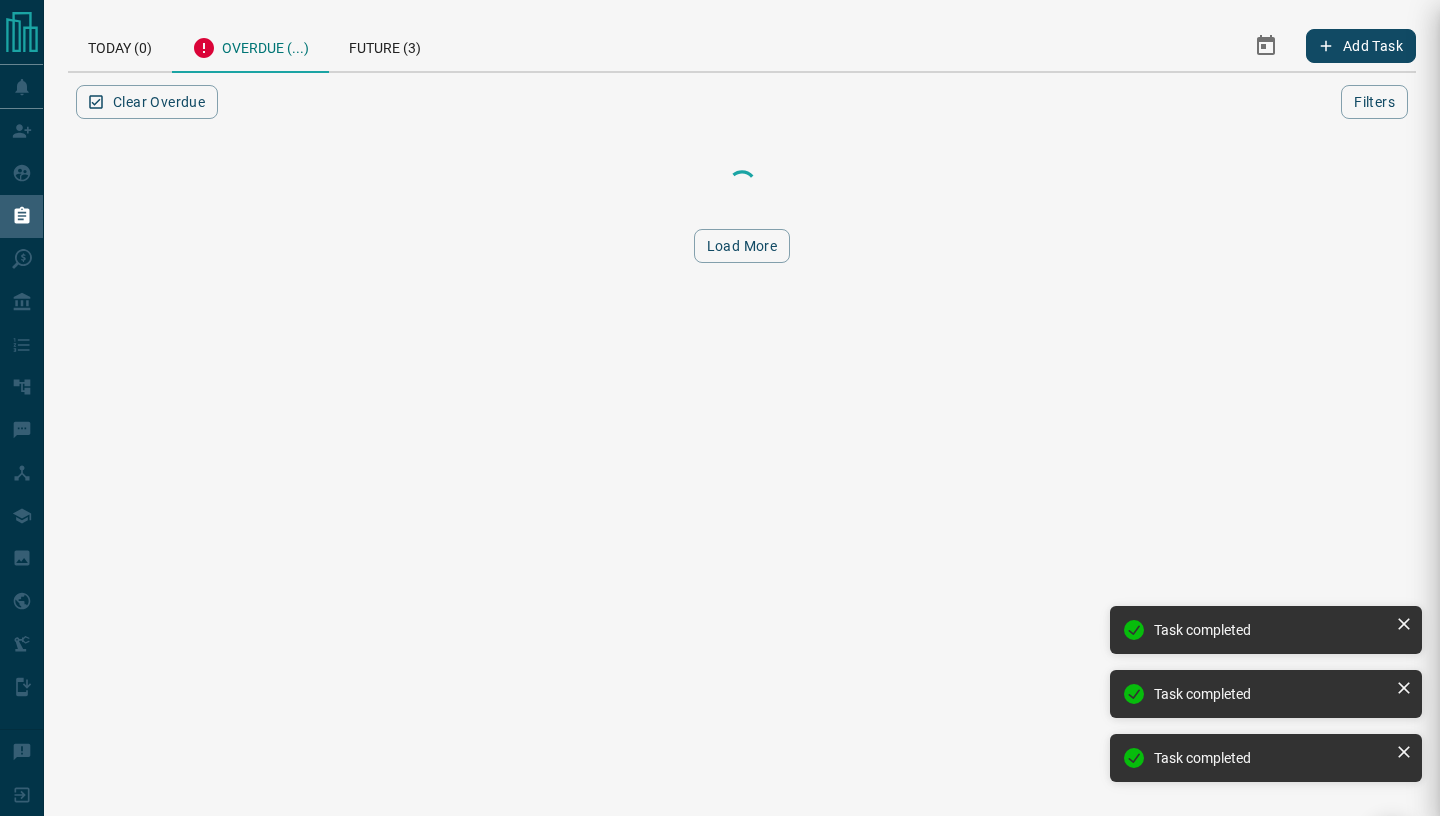 scroll, scrollTop: 168, scrollLeft: 0, axis: vertical 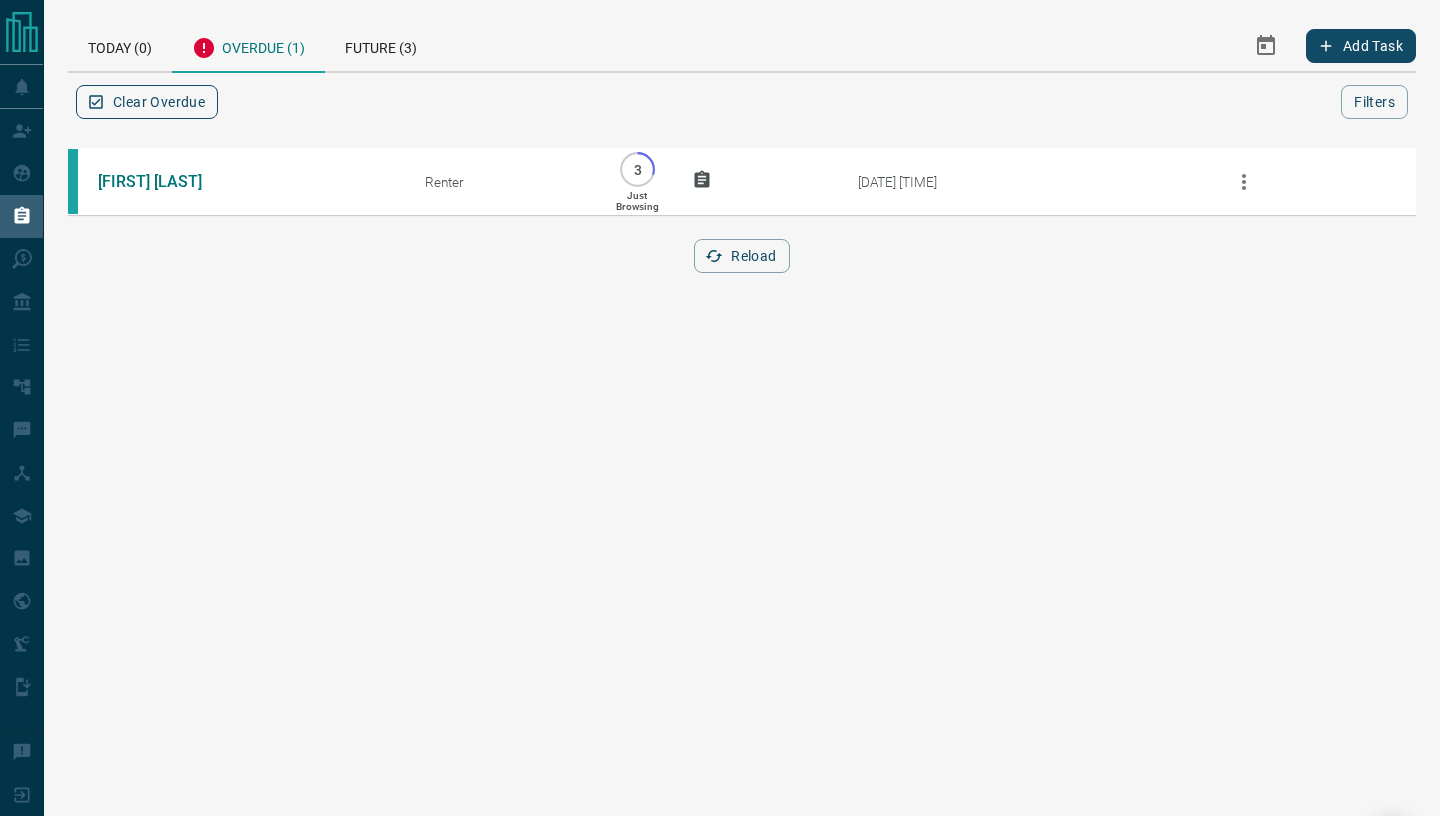 click on "Clear Overdue" at bounding box center (147, 102) 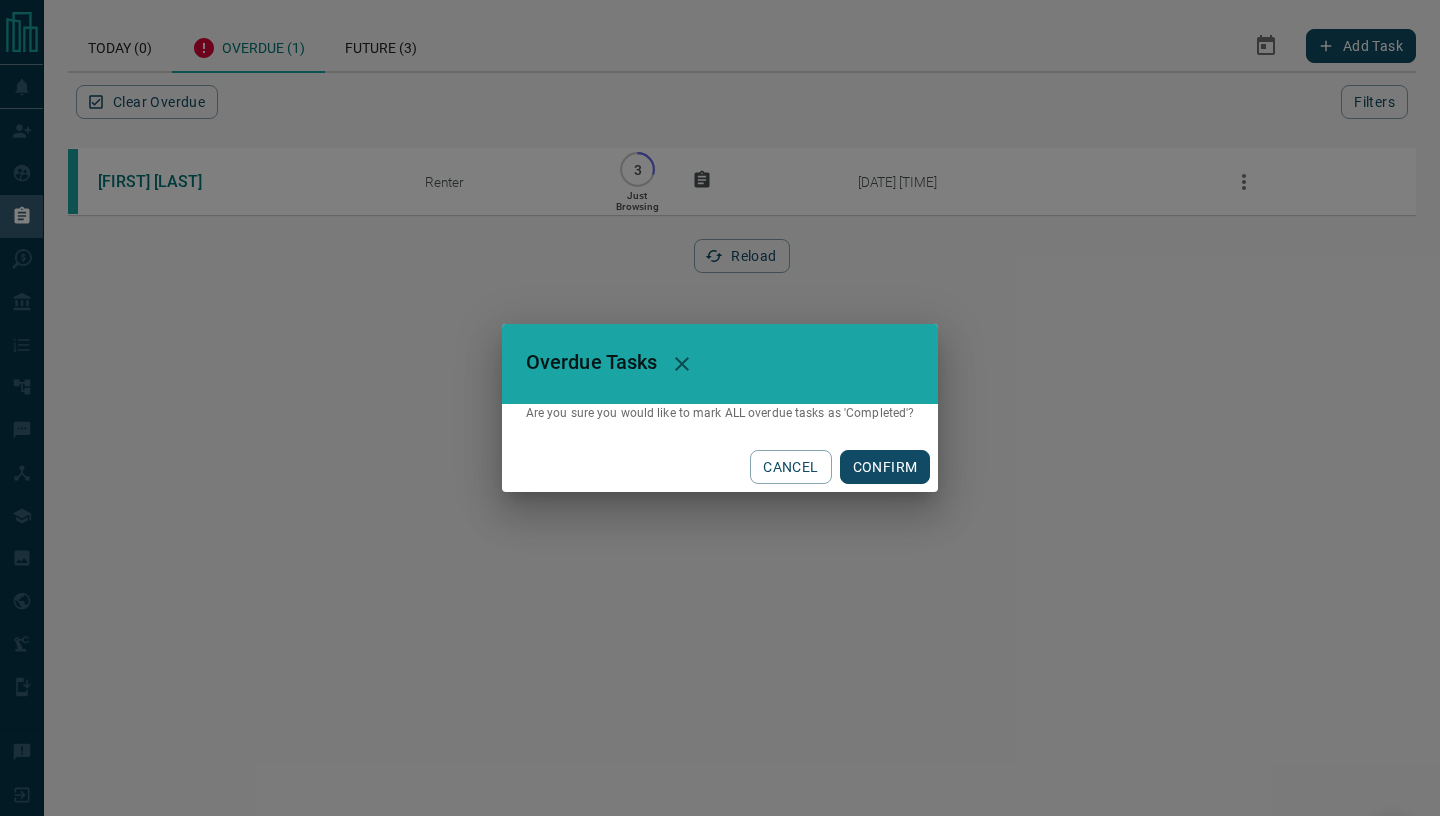 click on "CONFIRM" at bounding box center [885, 467] 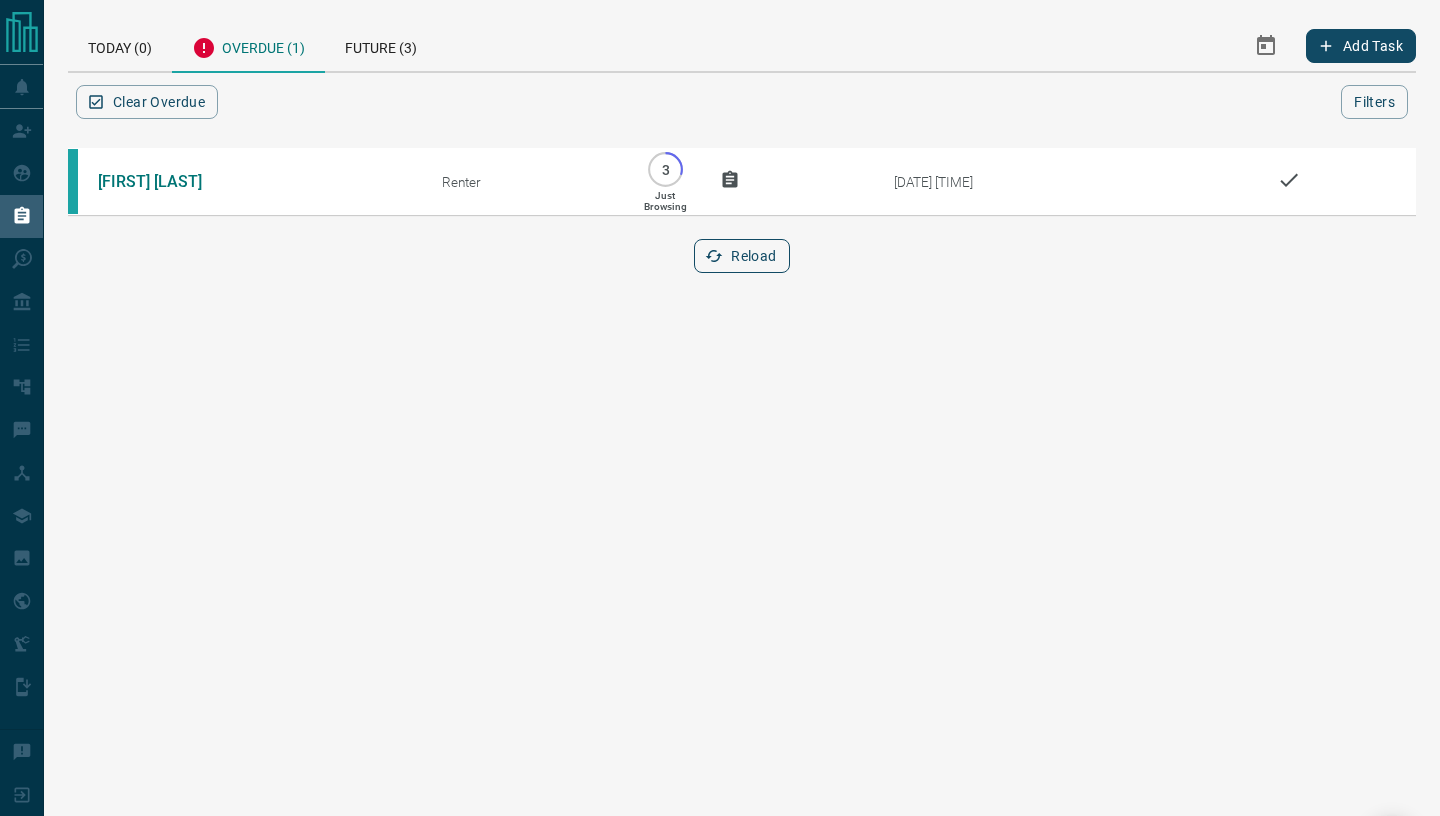 click on "Reload" at bounding box center (741, 256) 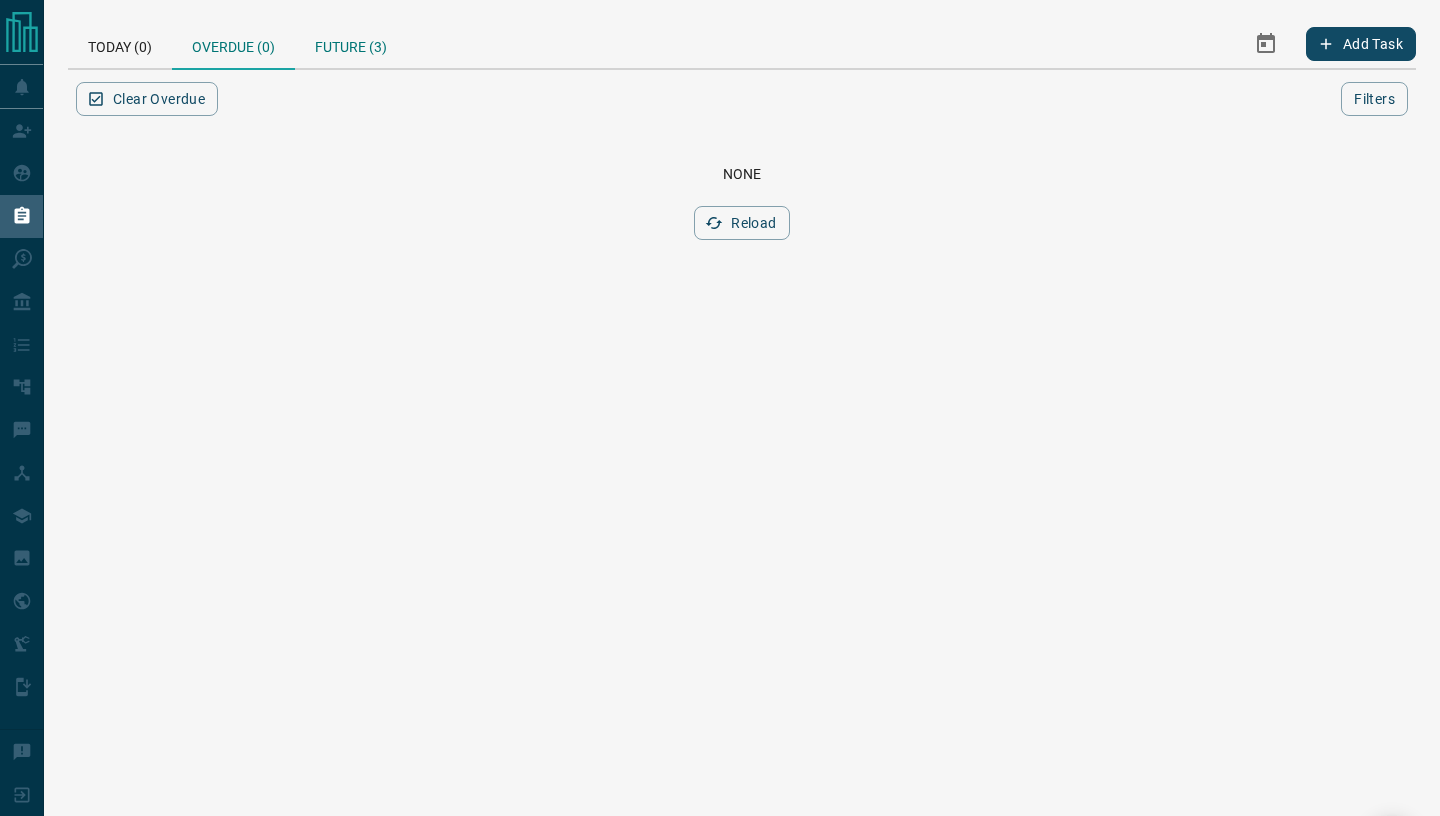 click on "Future (3)" at bounding box center (351, 44) 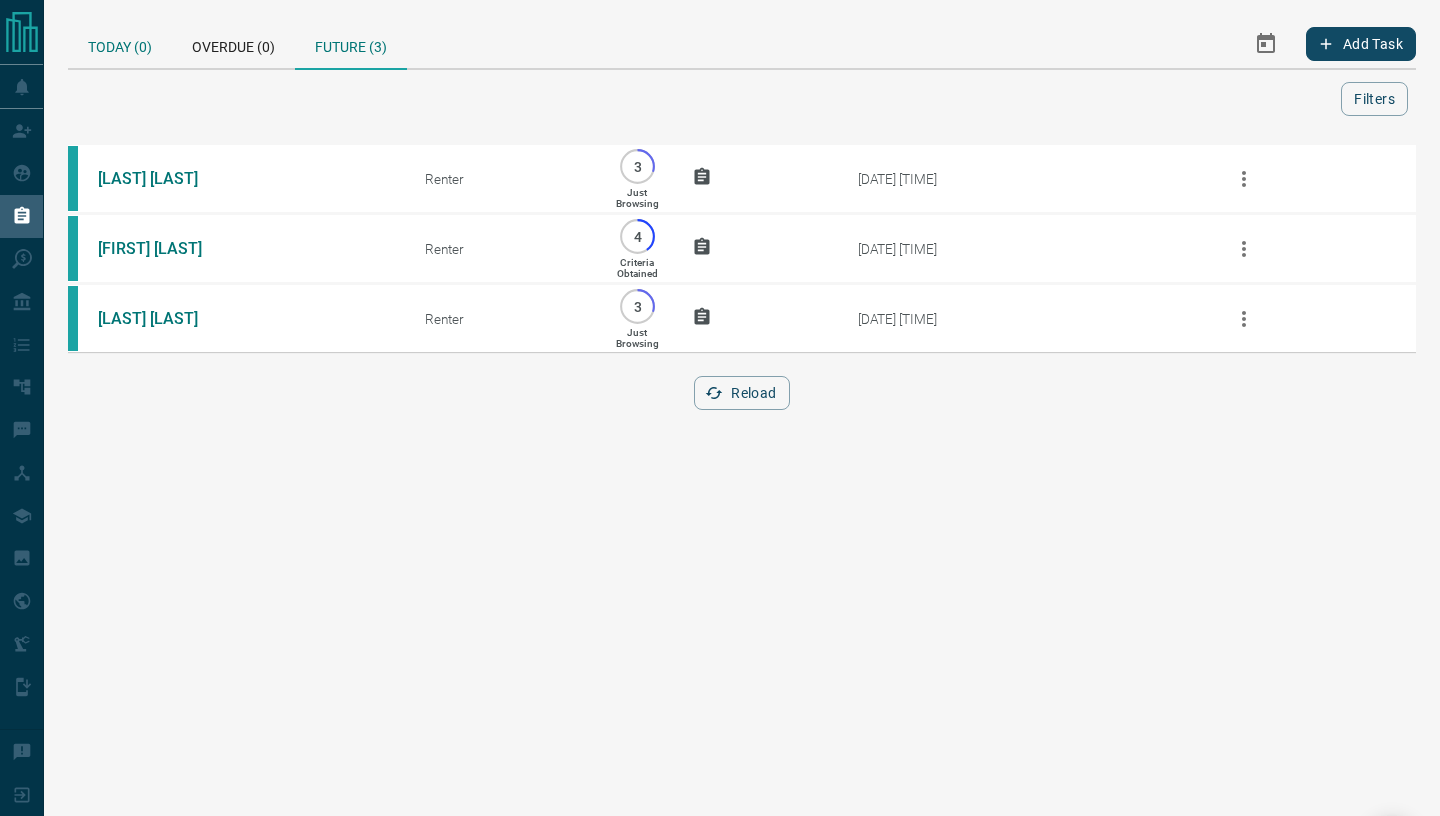 click on "Today (0)" at bounding box center [120, 44] 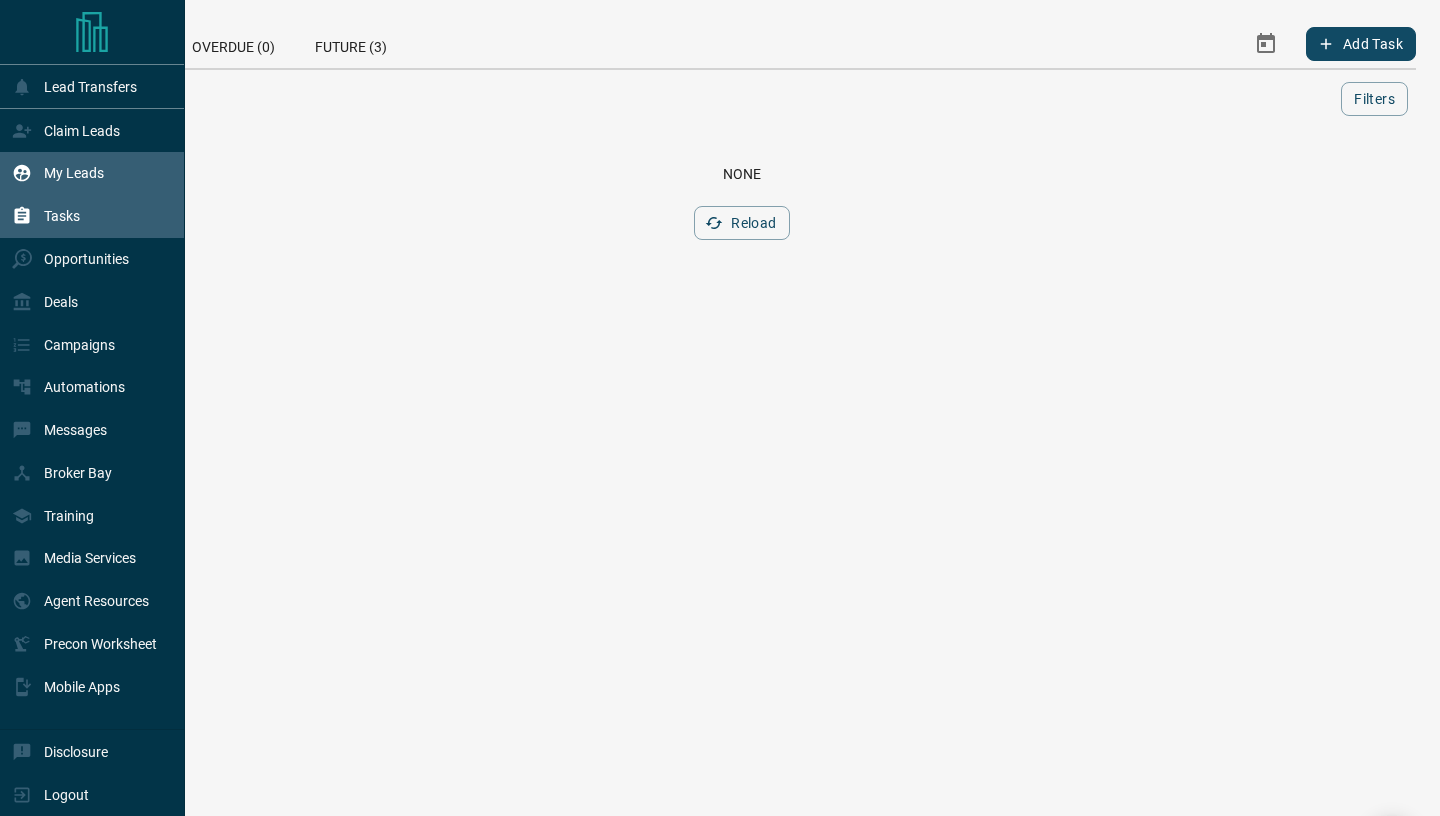 click on "My Leads" at bounding box center [74, 173] 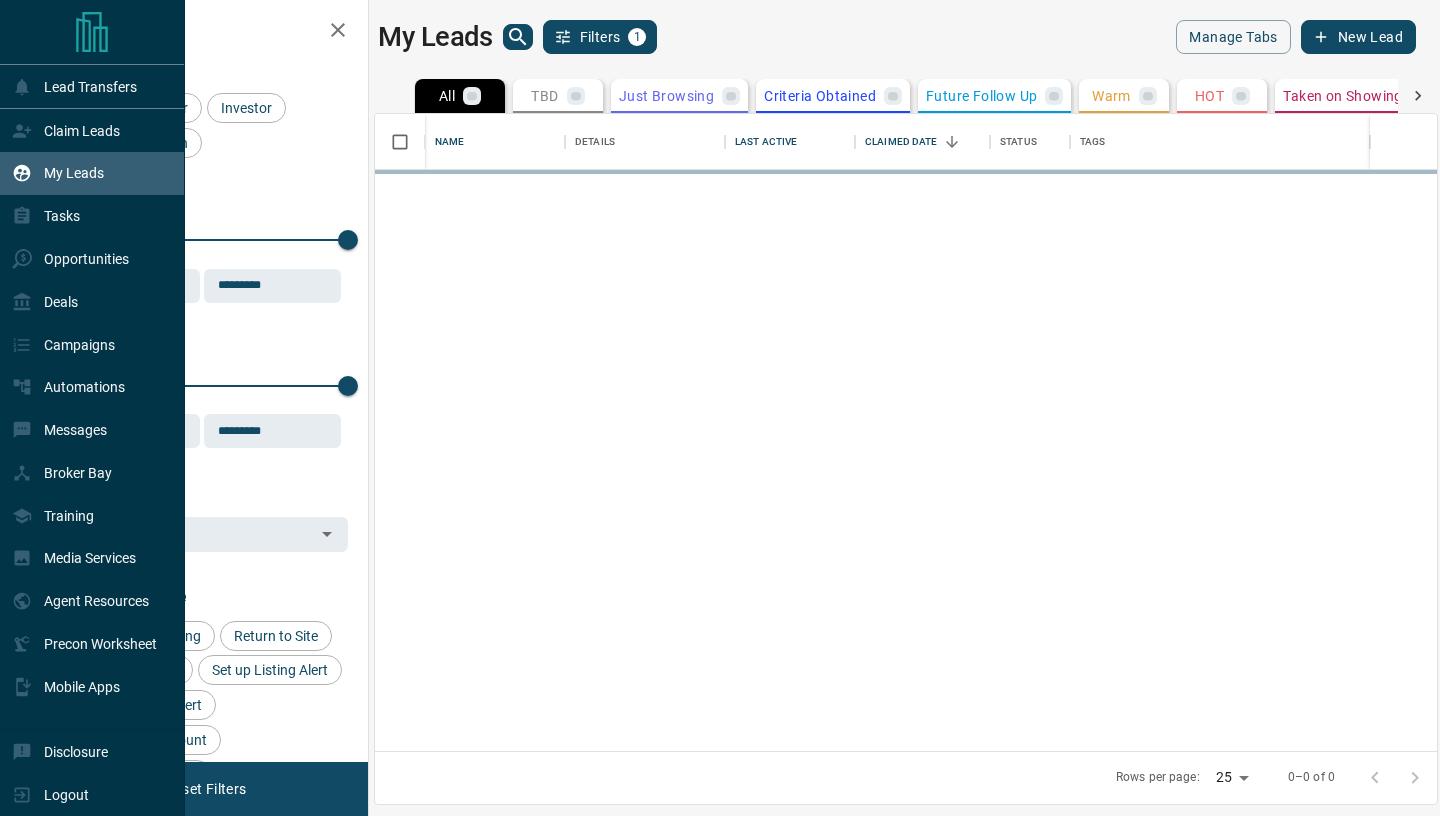 scroll, scrollTop: 1, scrollLeft: 1, axis: both 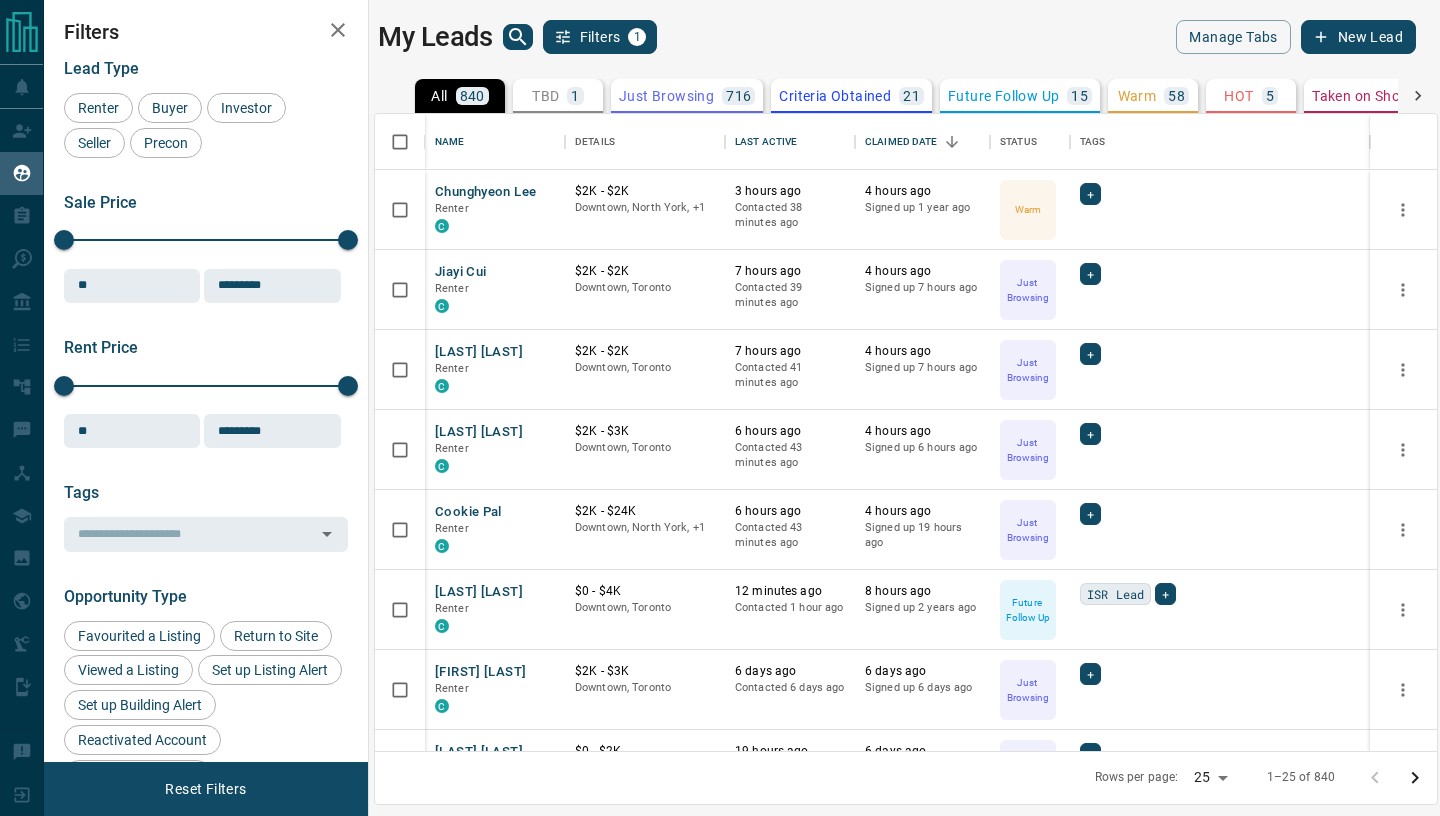 click 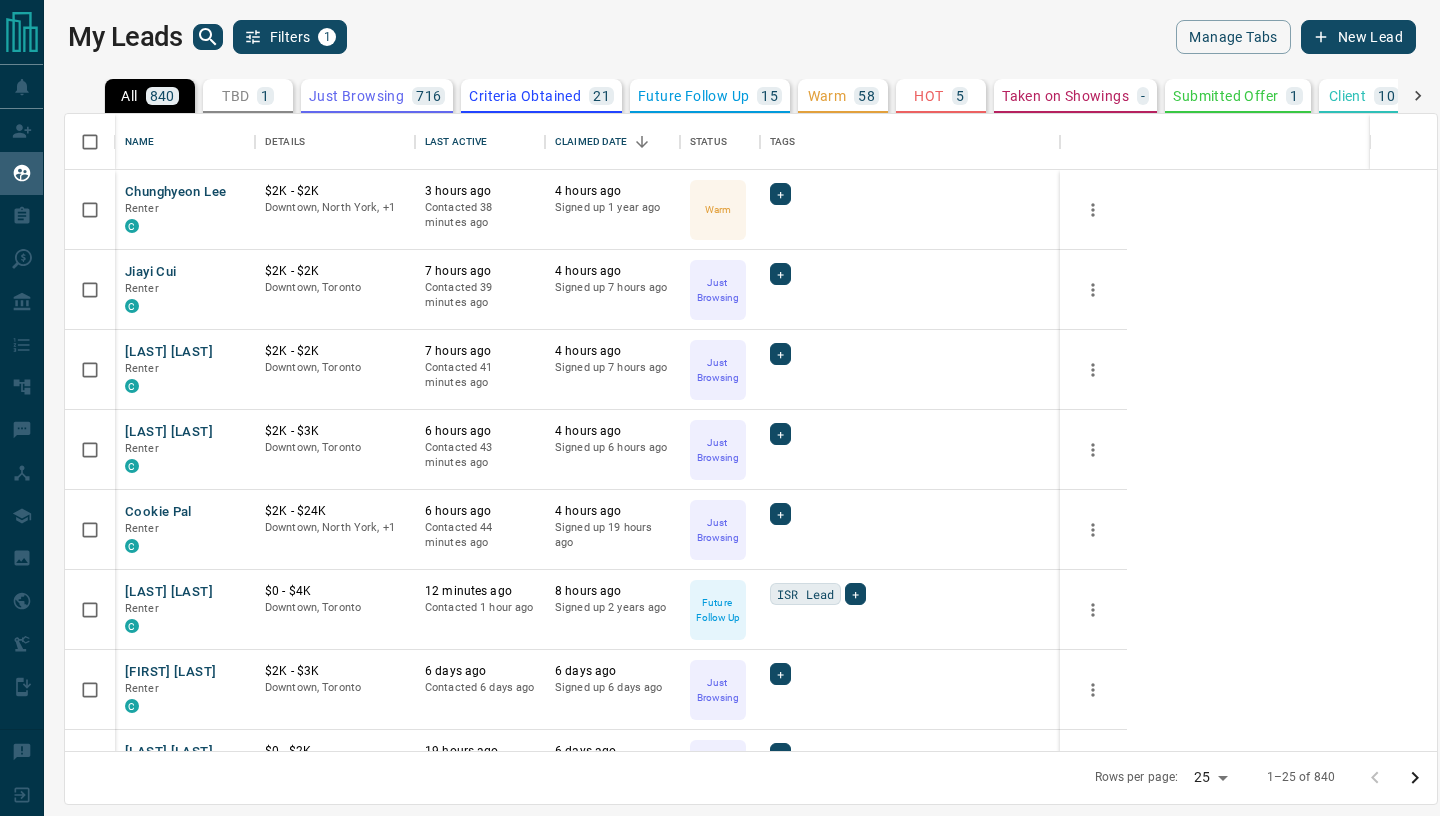 scroll, scrollTop: 1, scrollLeft: 0, axis: vertical 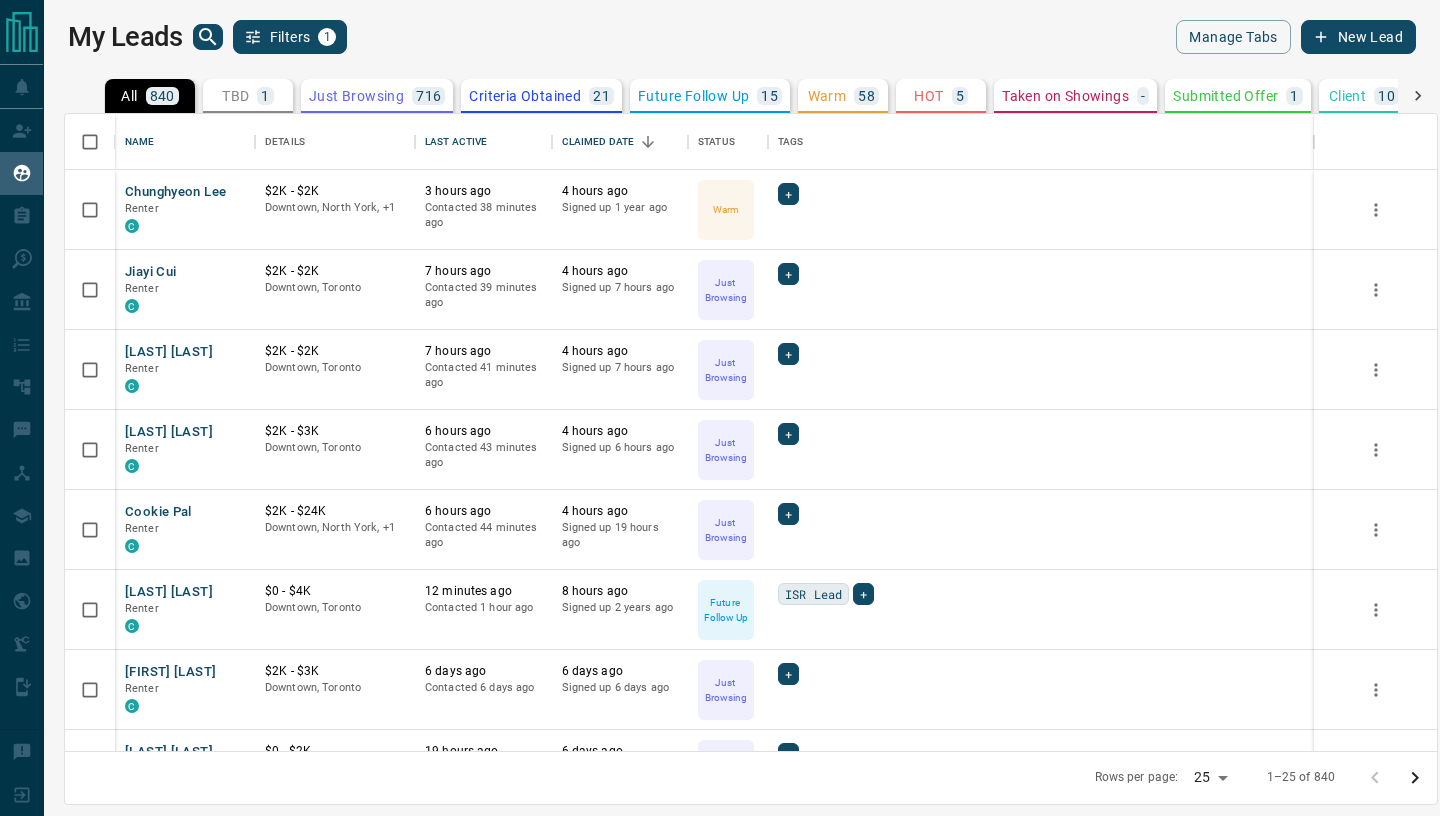 click on "Name Details Last Active Claimed Date Status Tags [NAME] [TYPE] [CURRENCY] [DISTRICT], [CITY] [TIME] ago Contacted [TIME] ago [TIME] ago Signed up [TIME] ago Warm + [NAME] [TYPE] [CURRENCY] [DISTRICT], [CITY] [TIME] ago Contacted [TIME] ago [TIME] ago Signed up [TIME] ago Just Browsing + [NAME] [TYPE] [CURRENCY] [DISTRICT], [CITY] [TIME] ago Contacted [TIME] ago [TIME] ago Signed up [TIME] ago Just Browsing + [NAME] [TYPE] [CURRENCY] [DISTRICT], [CITY] [TIME] ago Contacted [TIME] ago [TIME] ago Signed up [TIME] ago Just Browsing + C + C +" at bounding box center [720, 395] 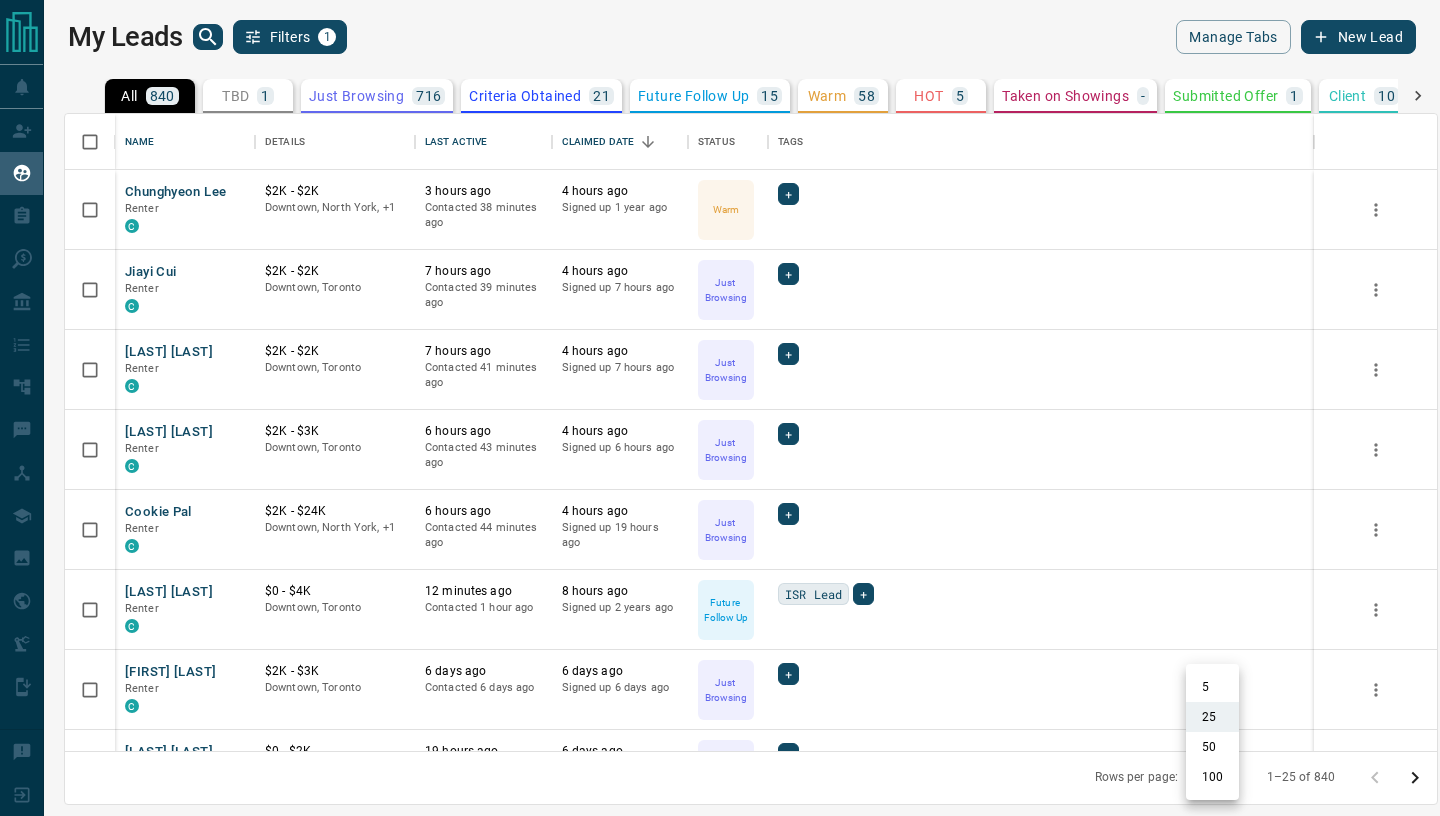 click on "100" at bounding box center [1212, 777] 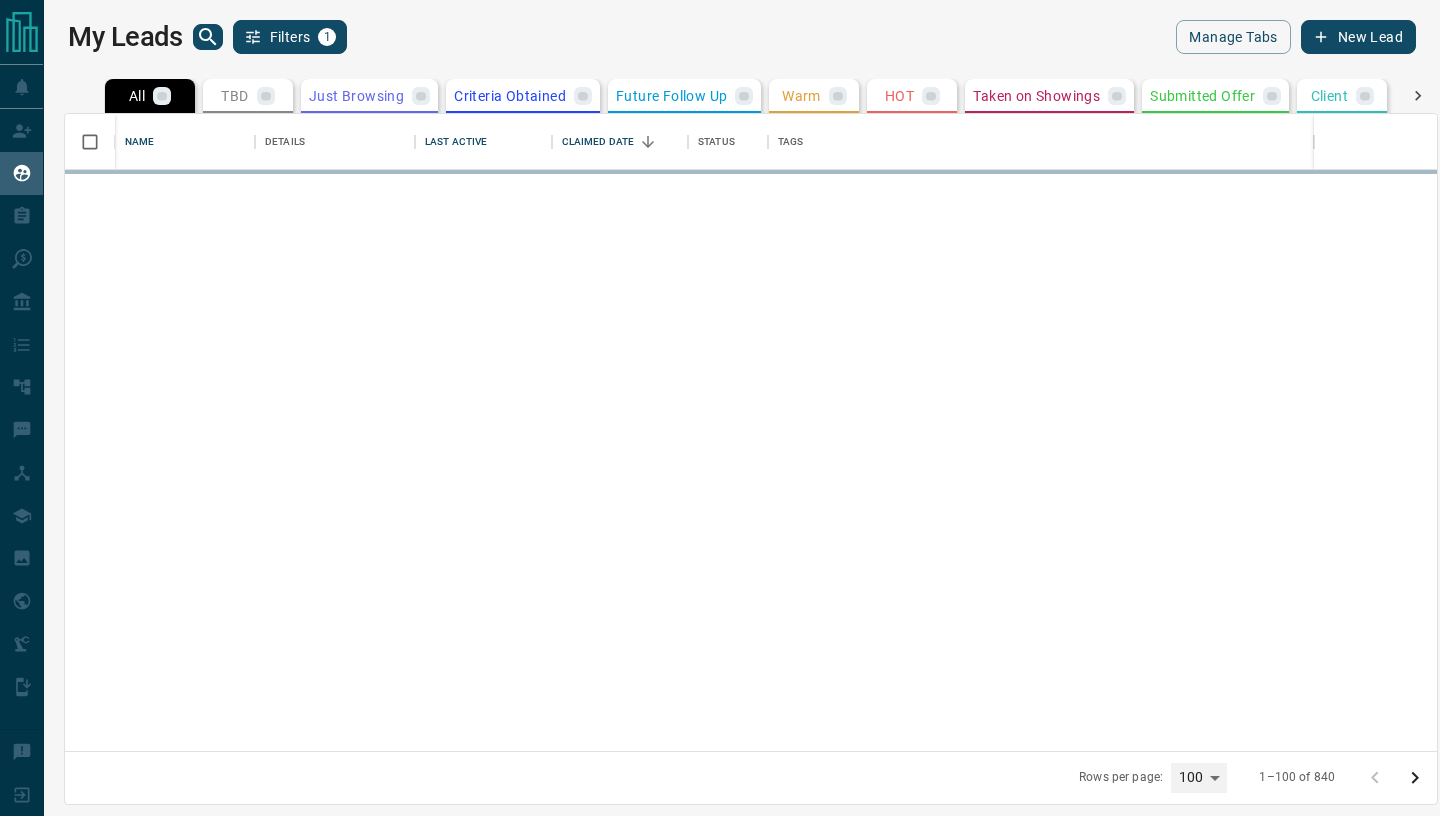type on "***" 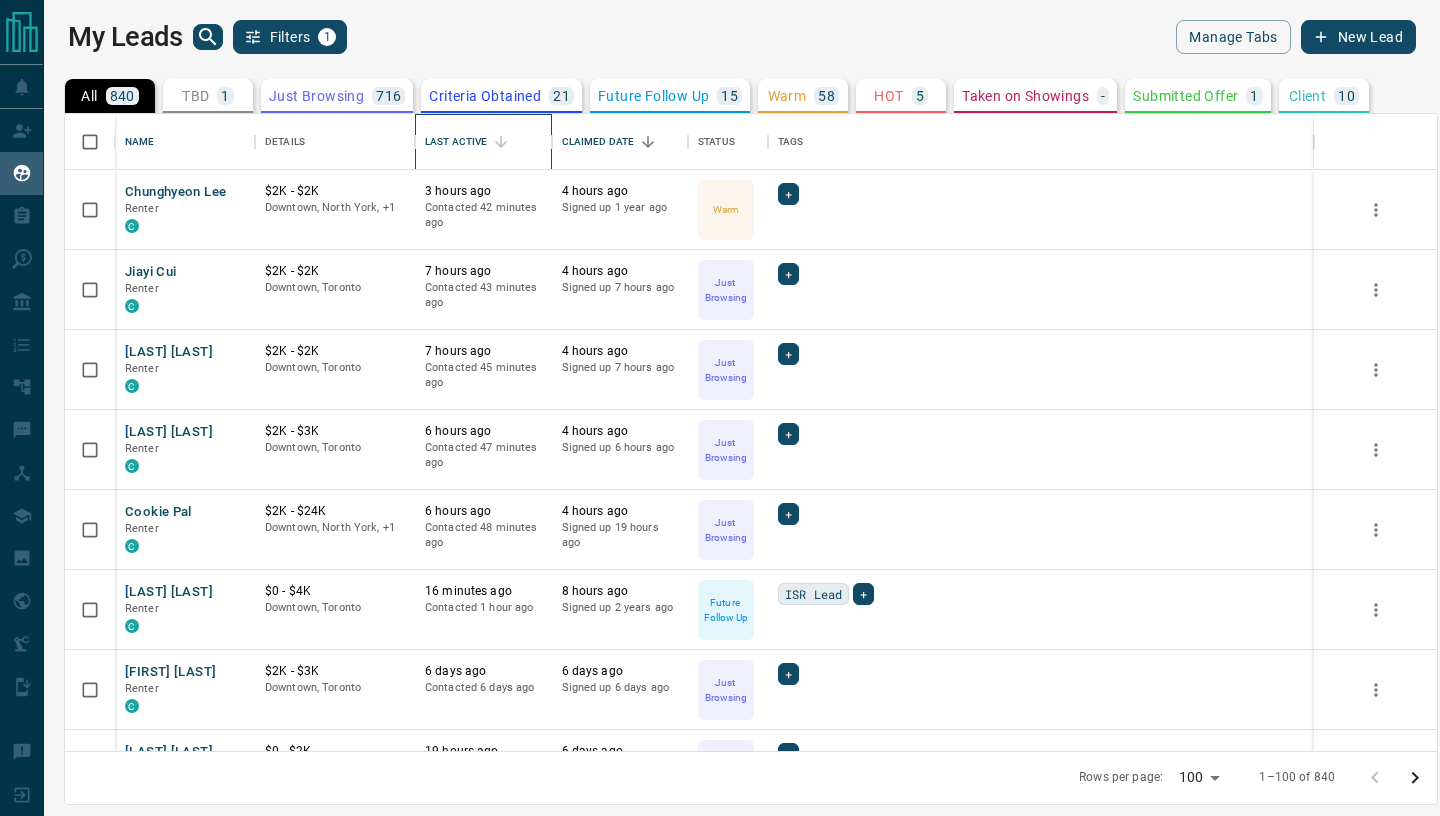 click on "Last Active" at bounding box center (456, 142) 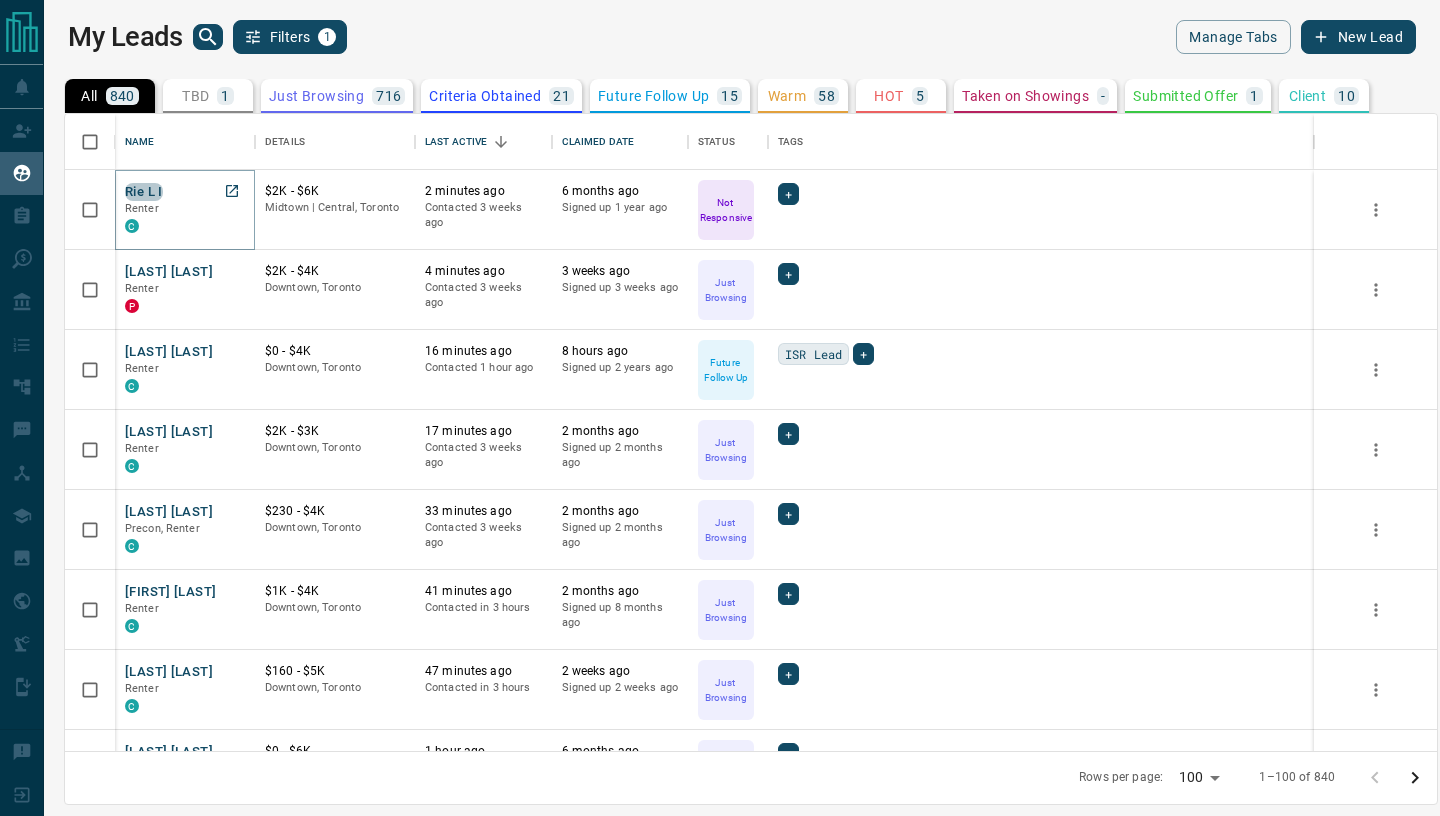 click on "Rie L I" at bounding box center (144, 192) 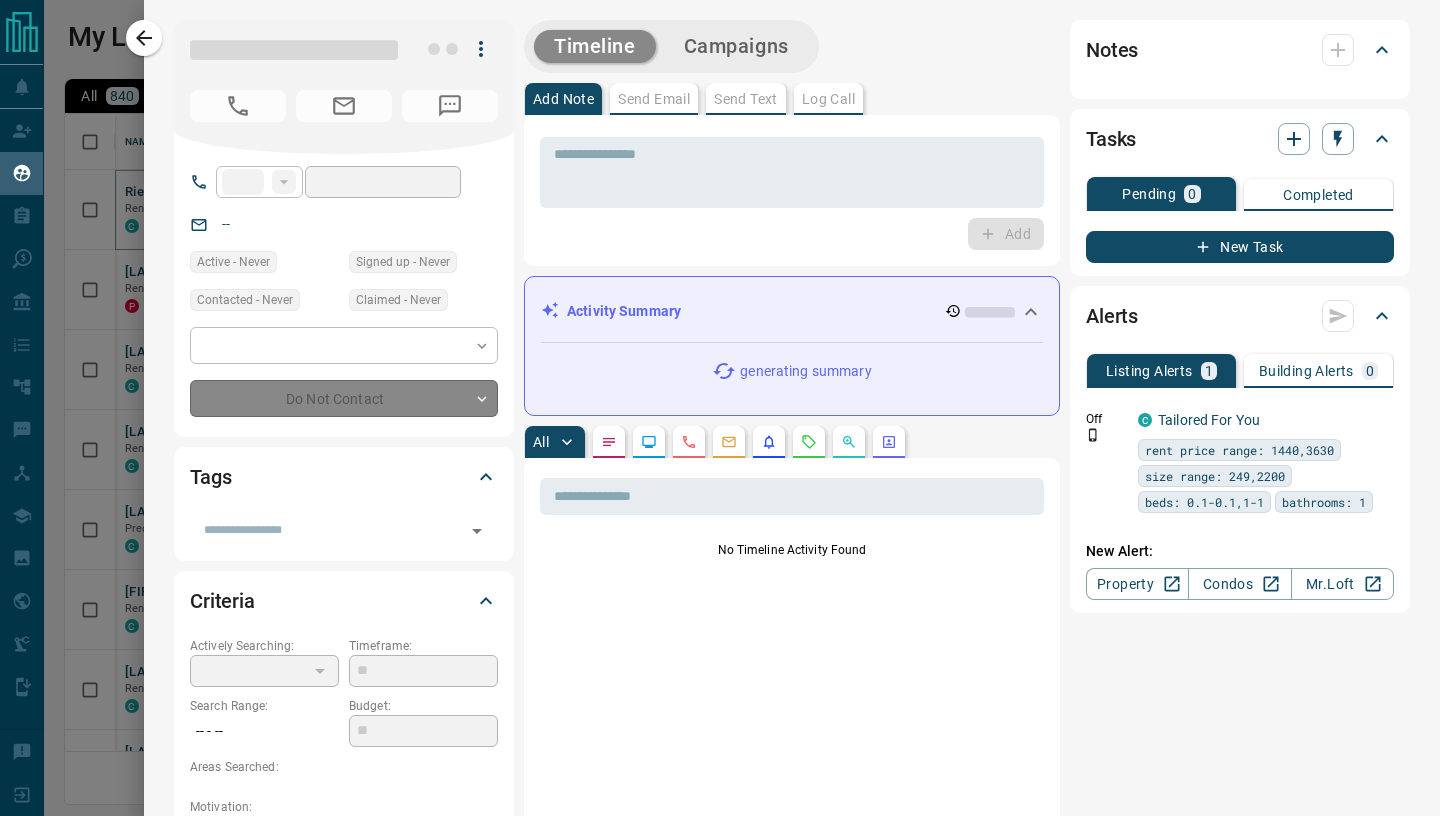 type on "***" 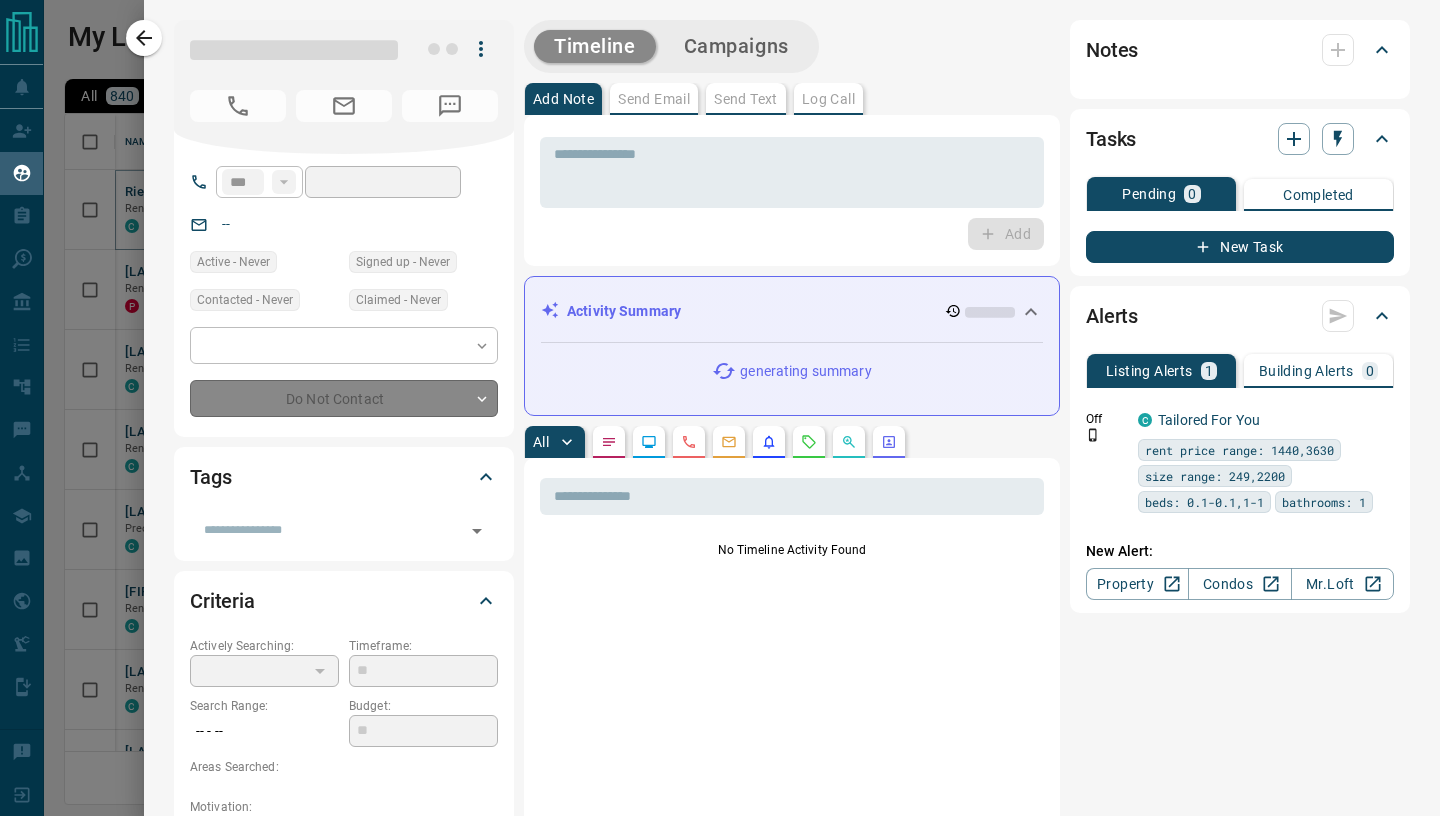 type on "**********" 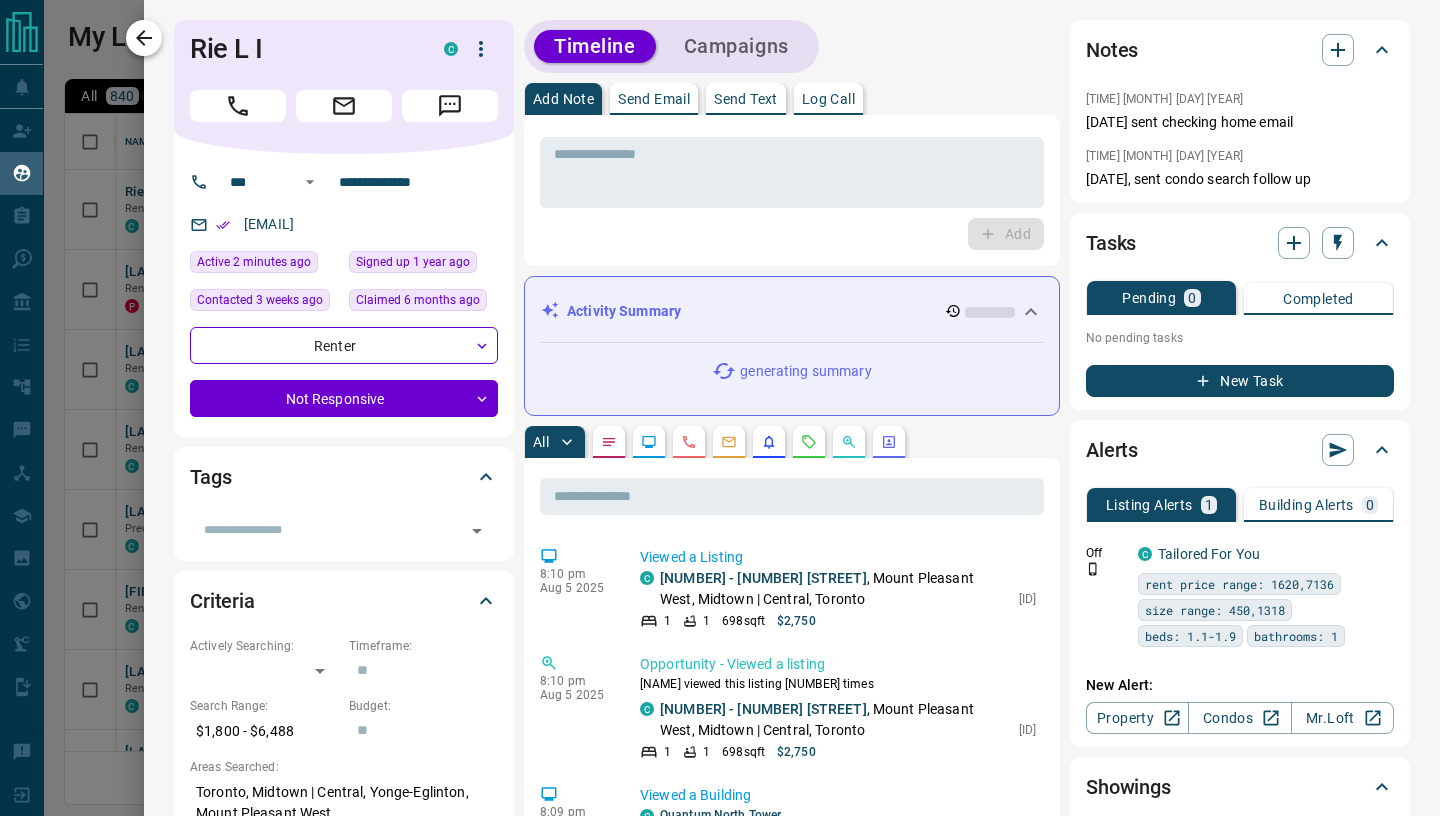 click 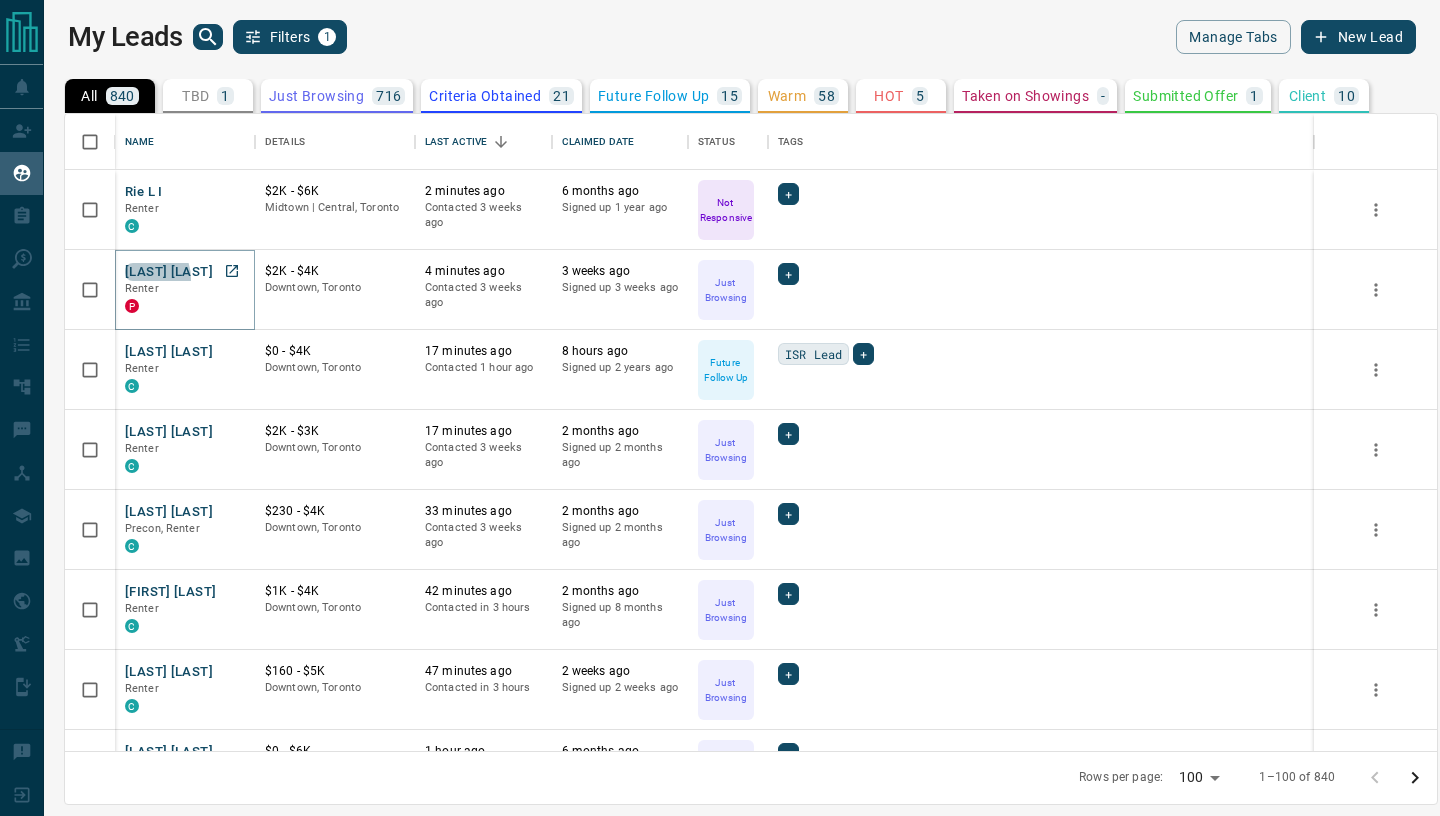 click on "[LAST] [LAST]" at bounding box center (169, 272) 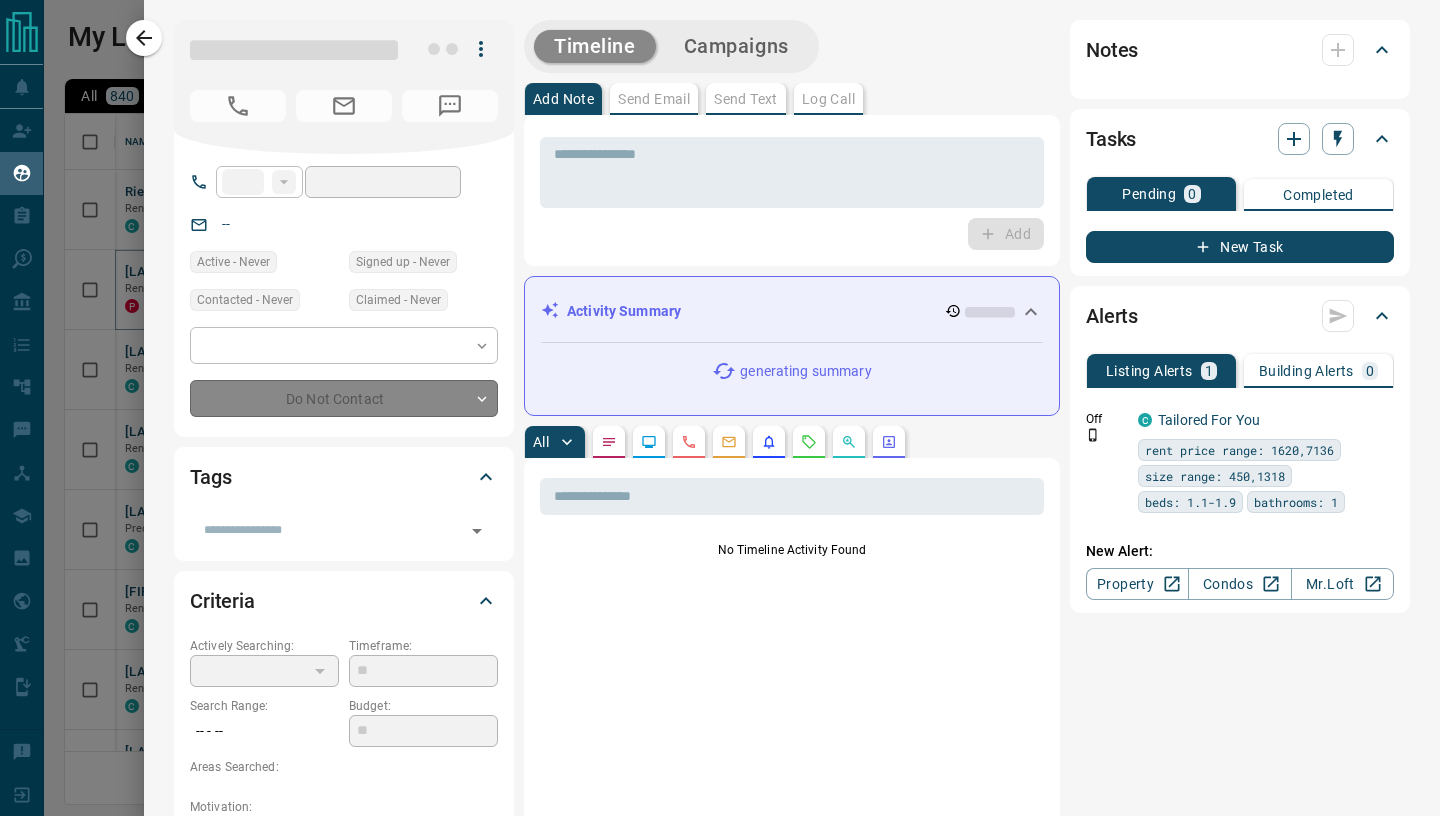 type on "**" 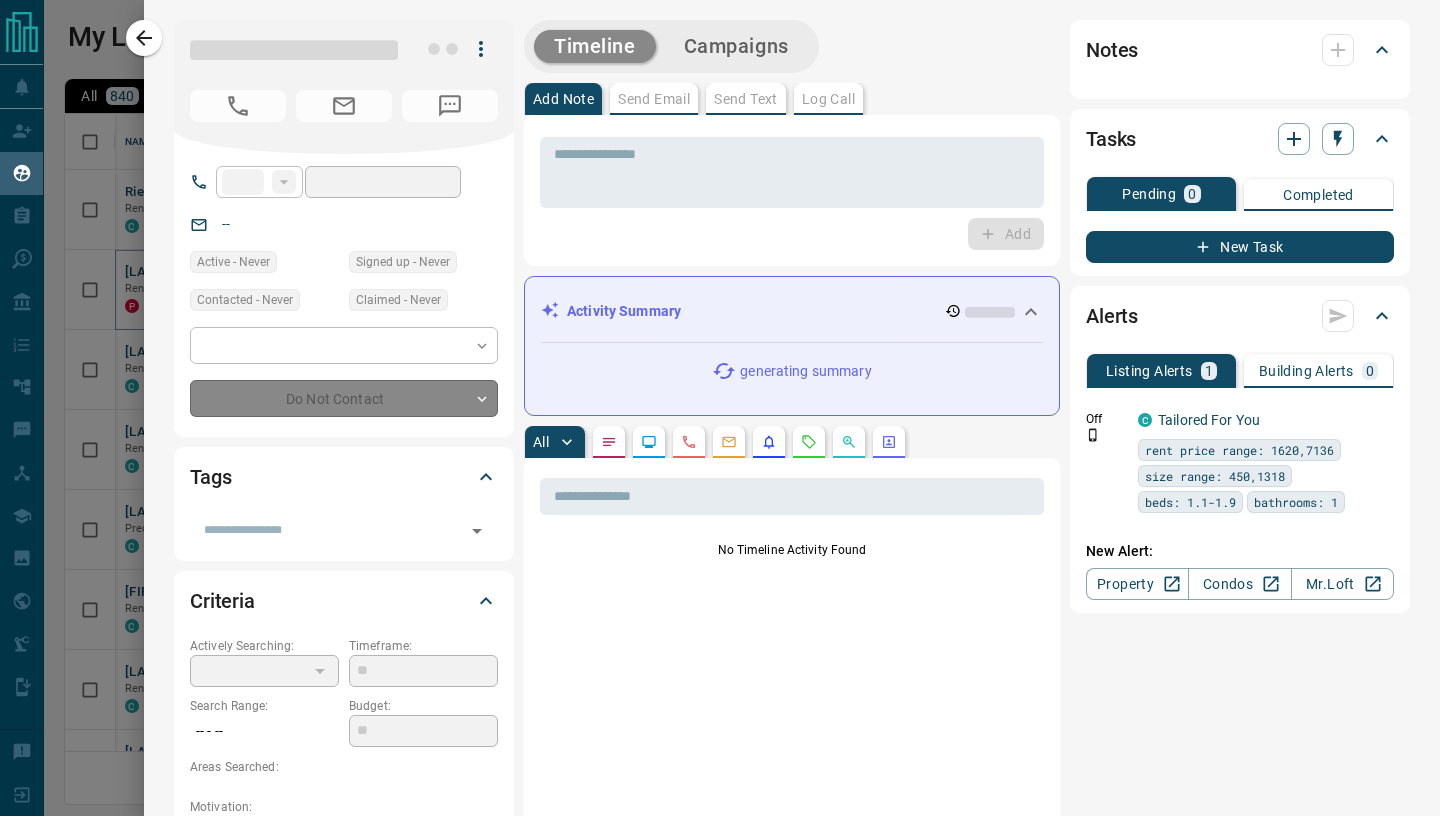 type on "**********" 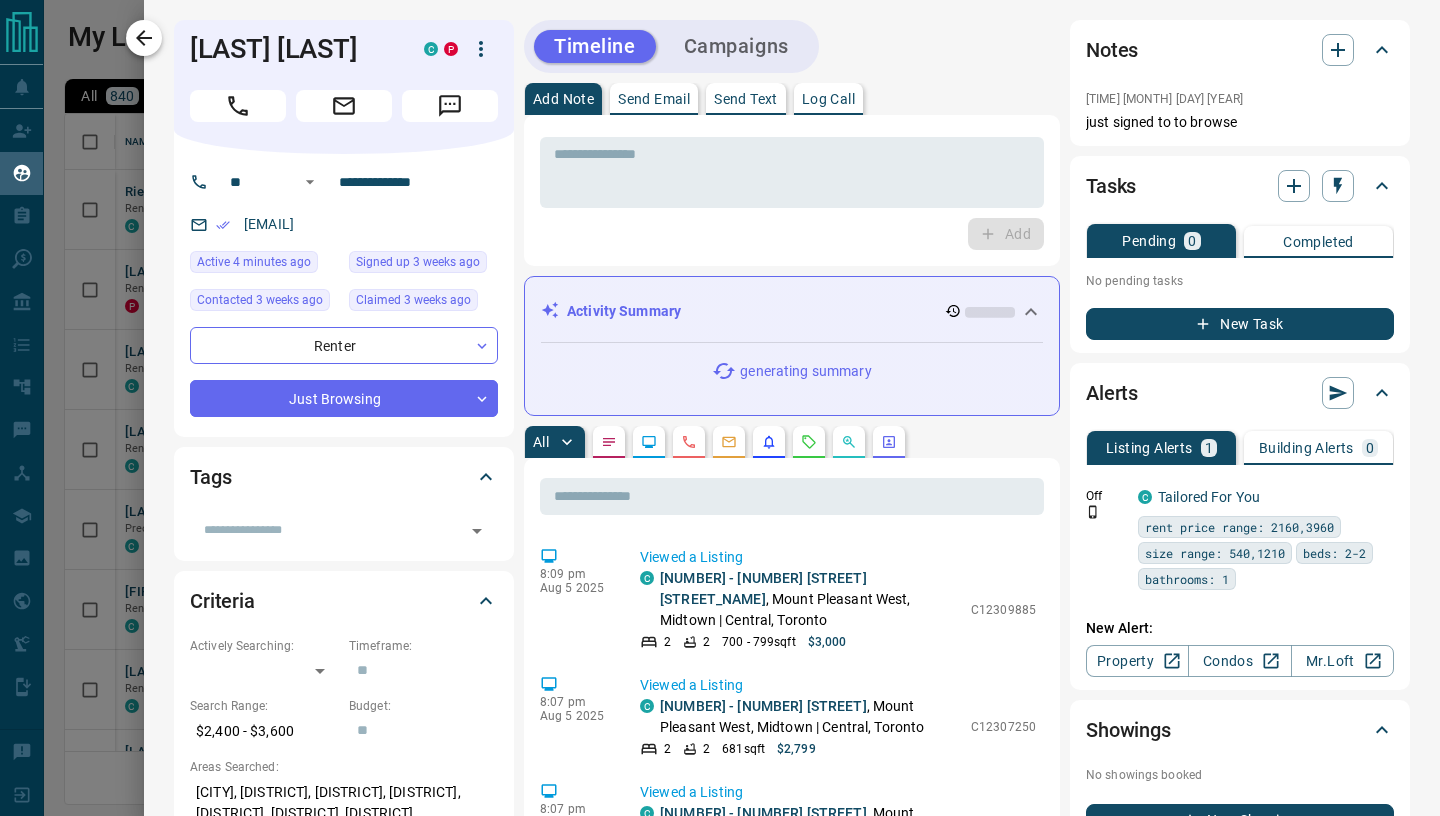 click at bounding box center (144, 38) 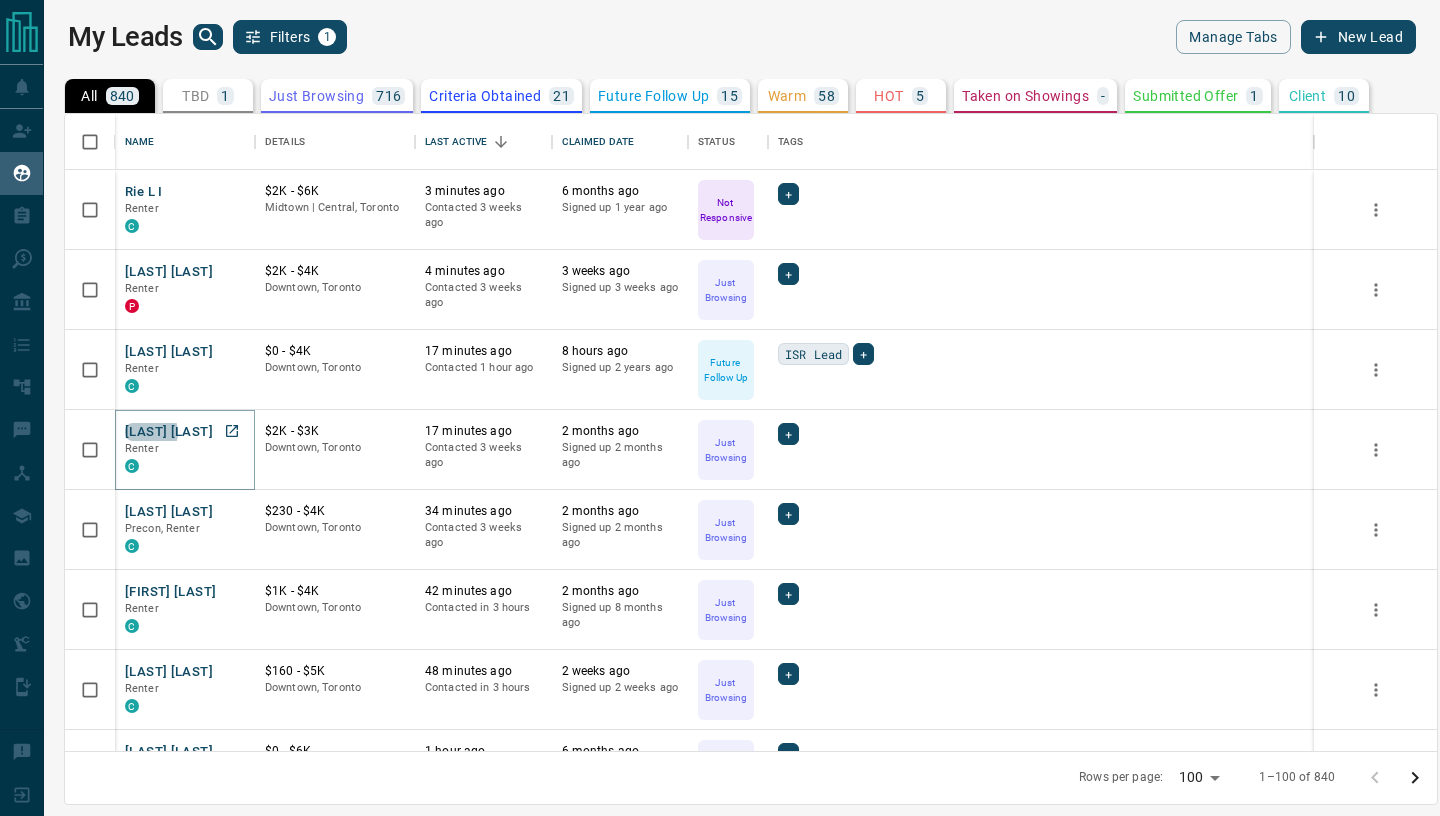 click on "[LAST] [LAST]" at bounding box center [169, 432] 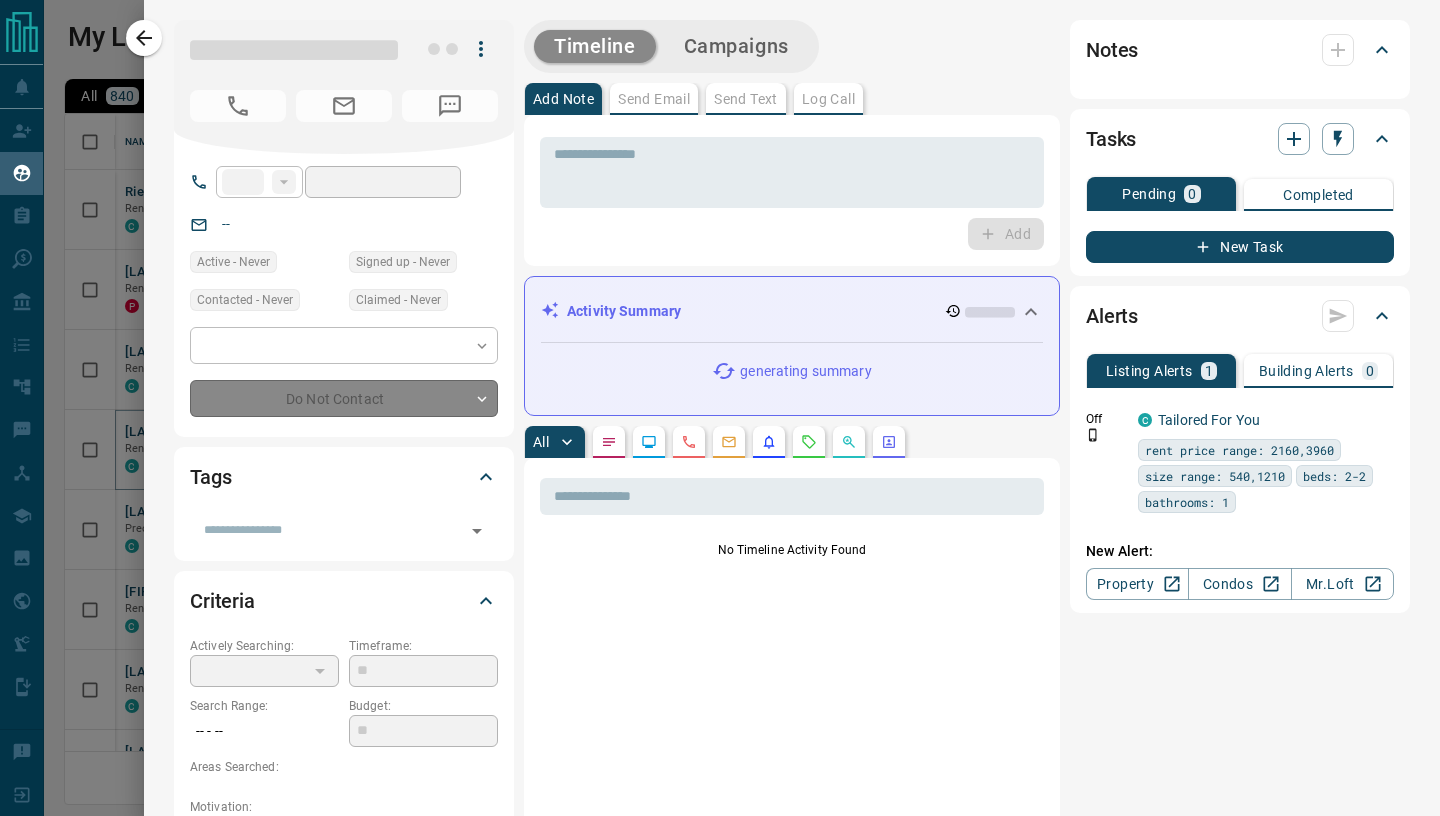 type on "**" 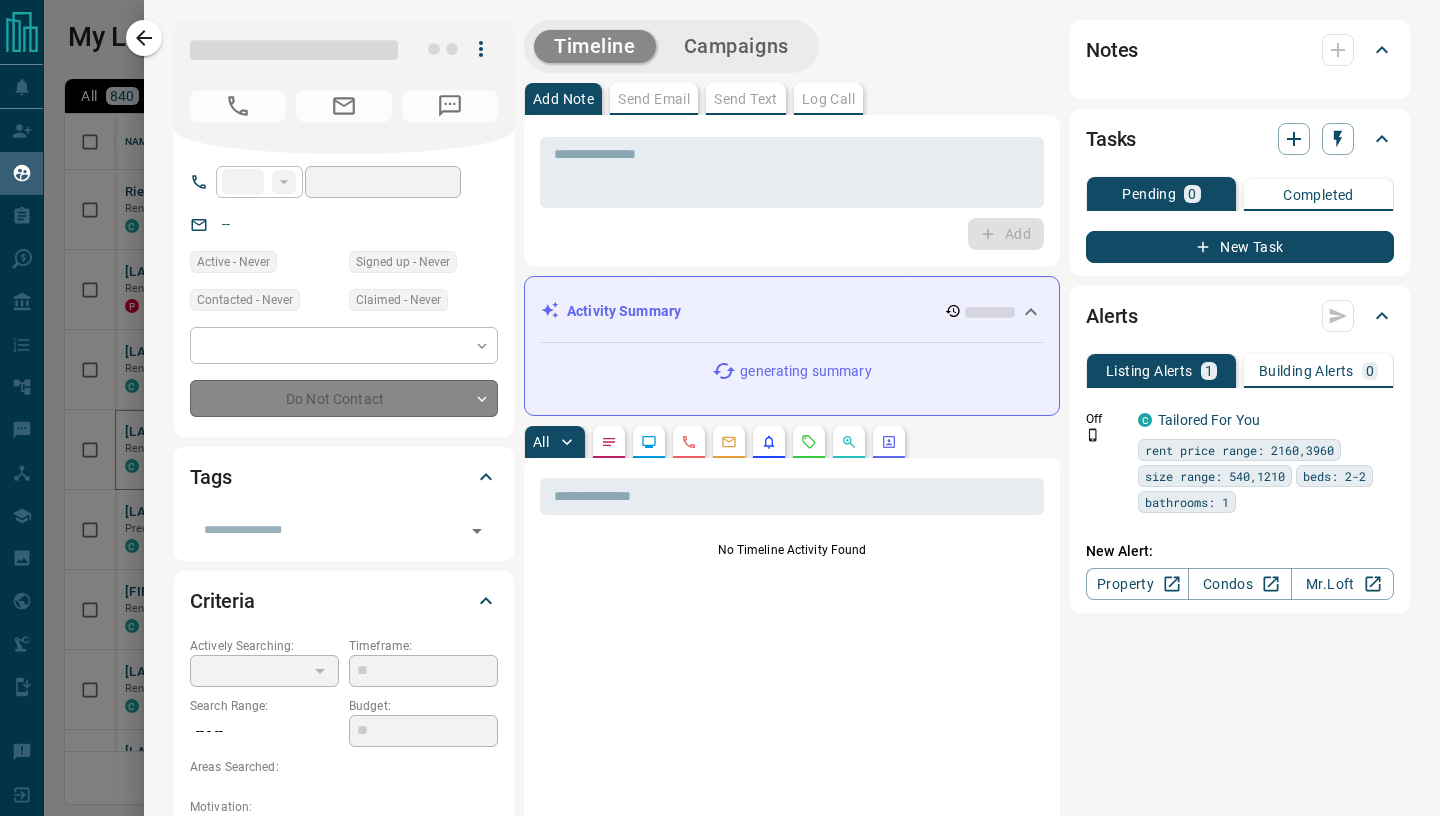 type on "**********" 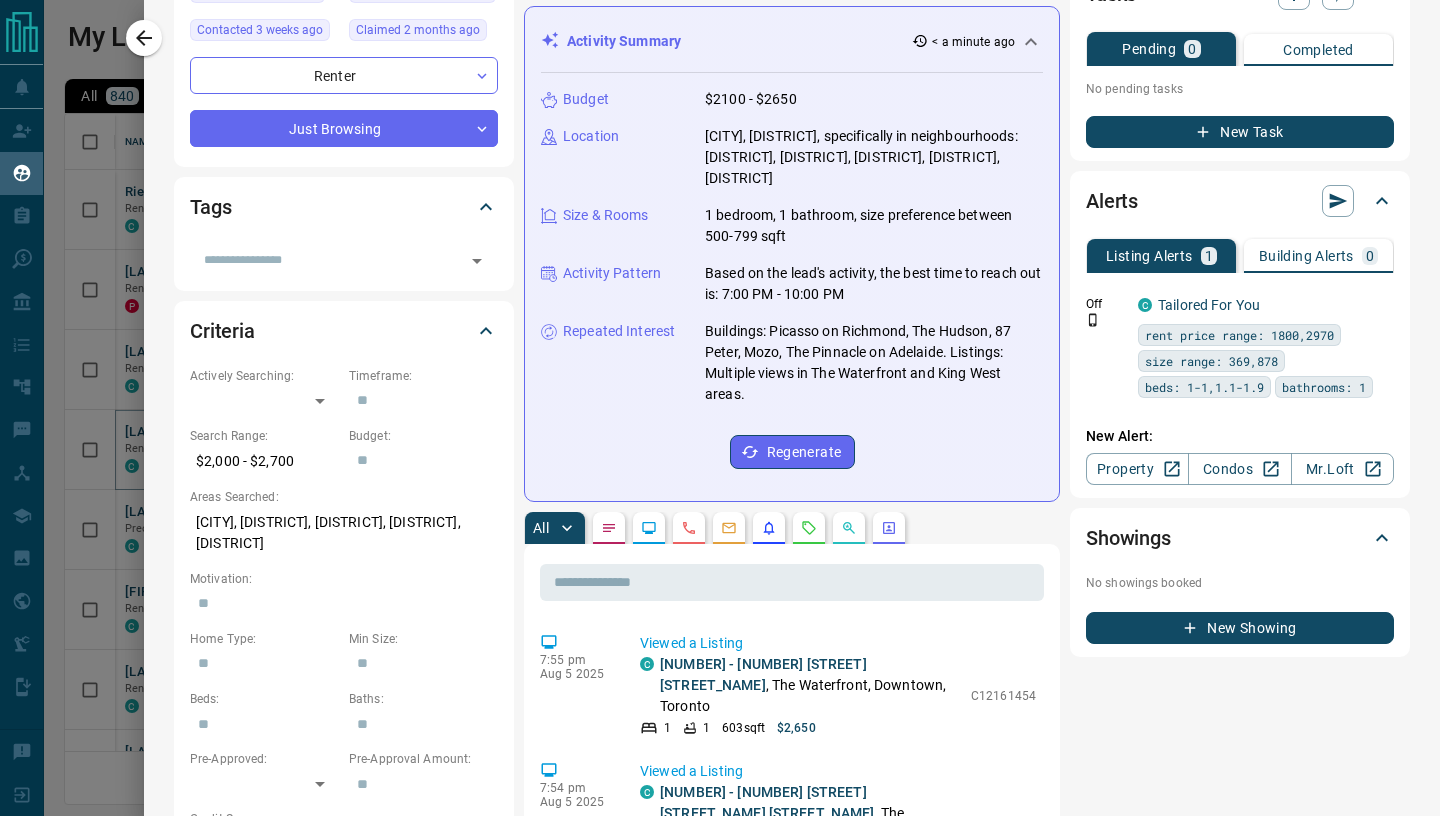 scroll, scrollTop: 272, scrollLeft: 0, axis: vertical 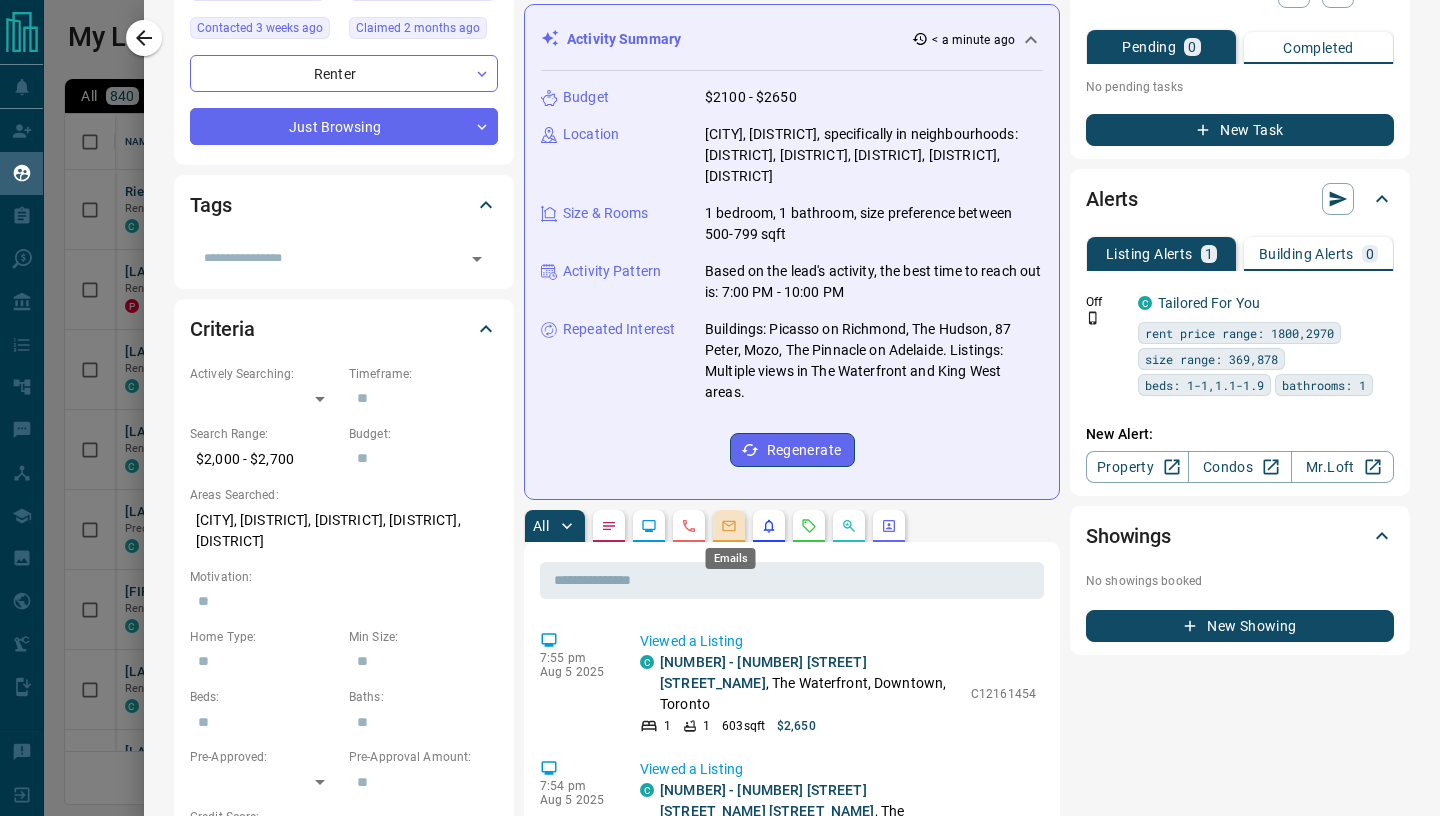 click 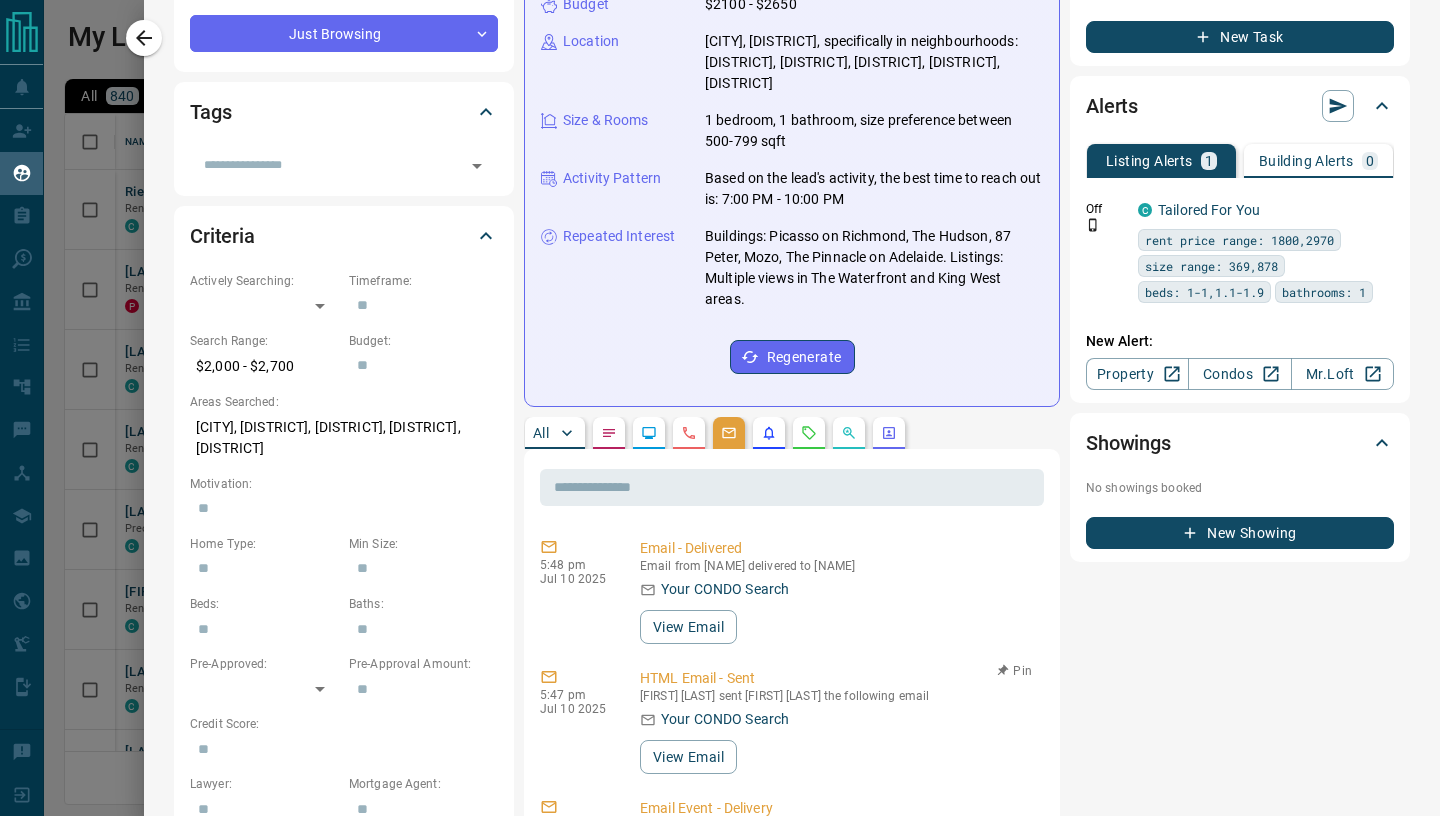 scroll, scrollTop: 0, scrollLeft: 0, axis: both 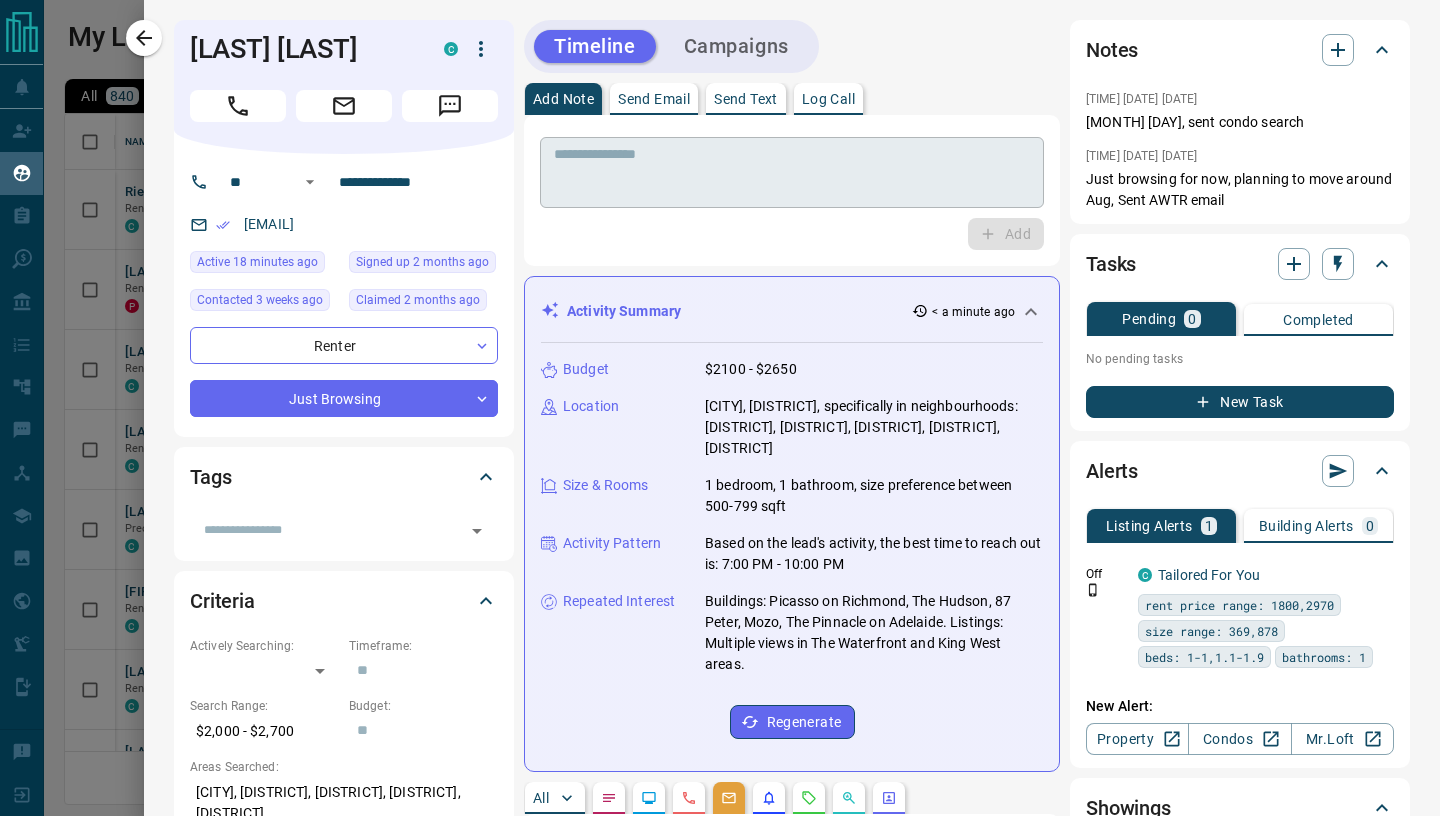 click at bounding box center [792, 173] 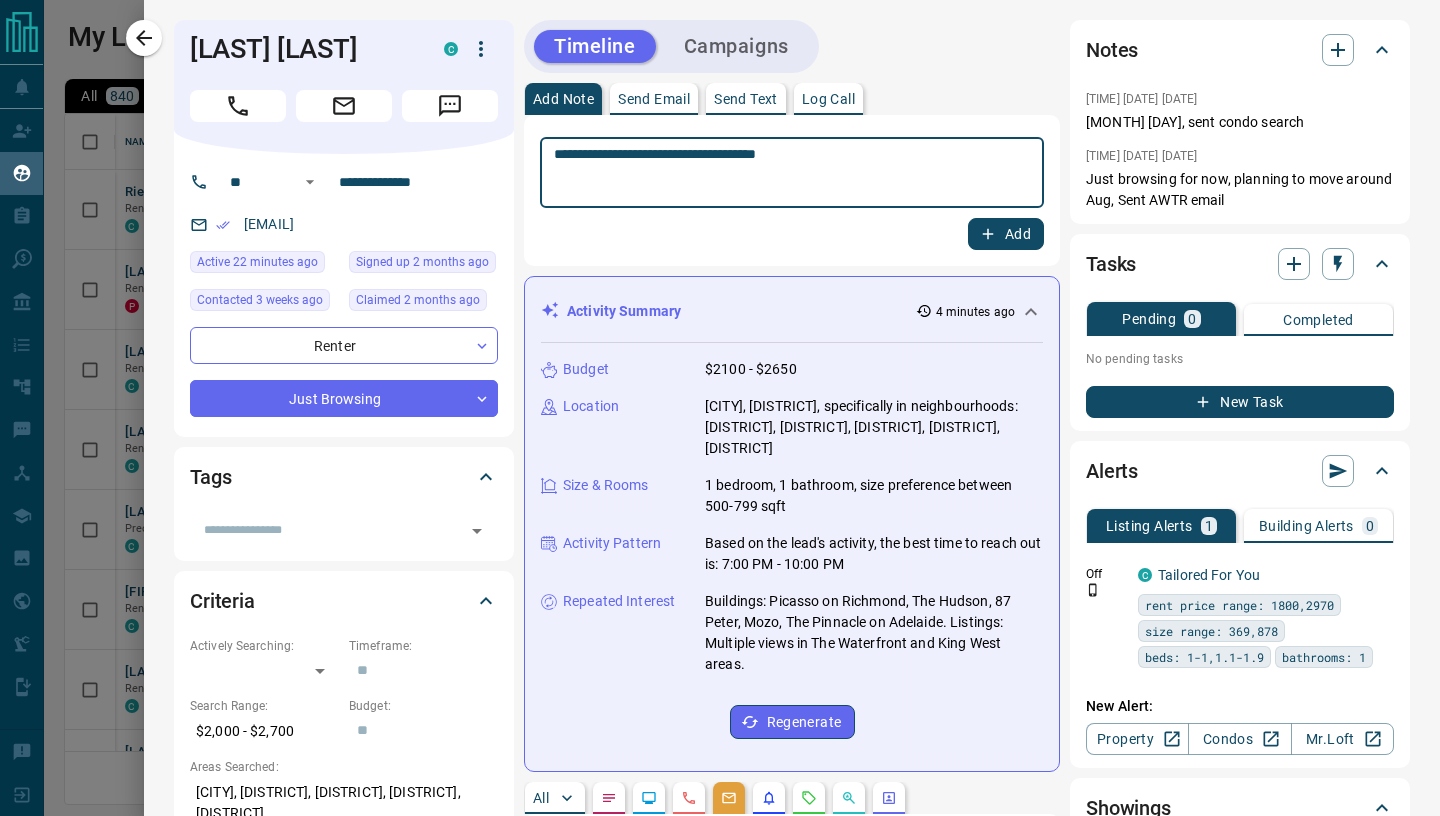 type on "**********" 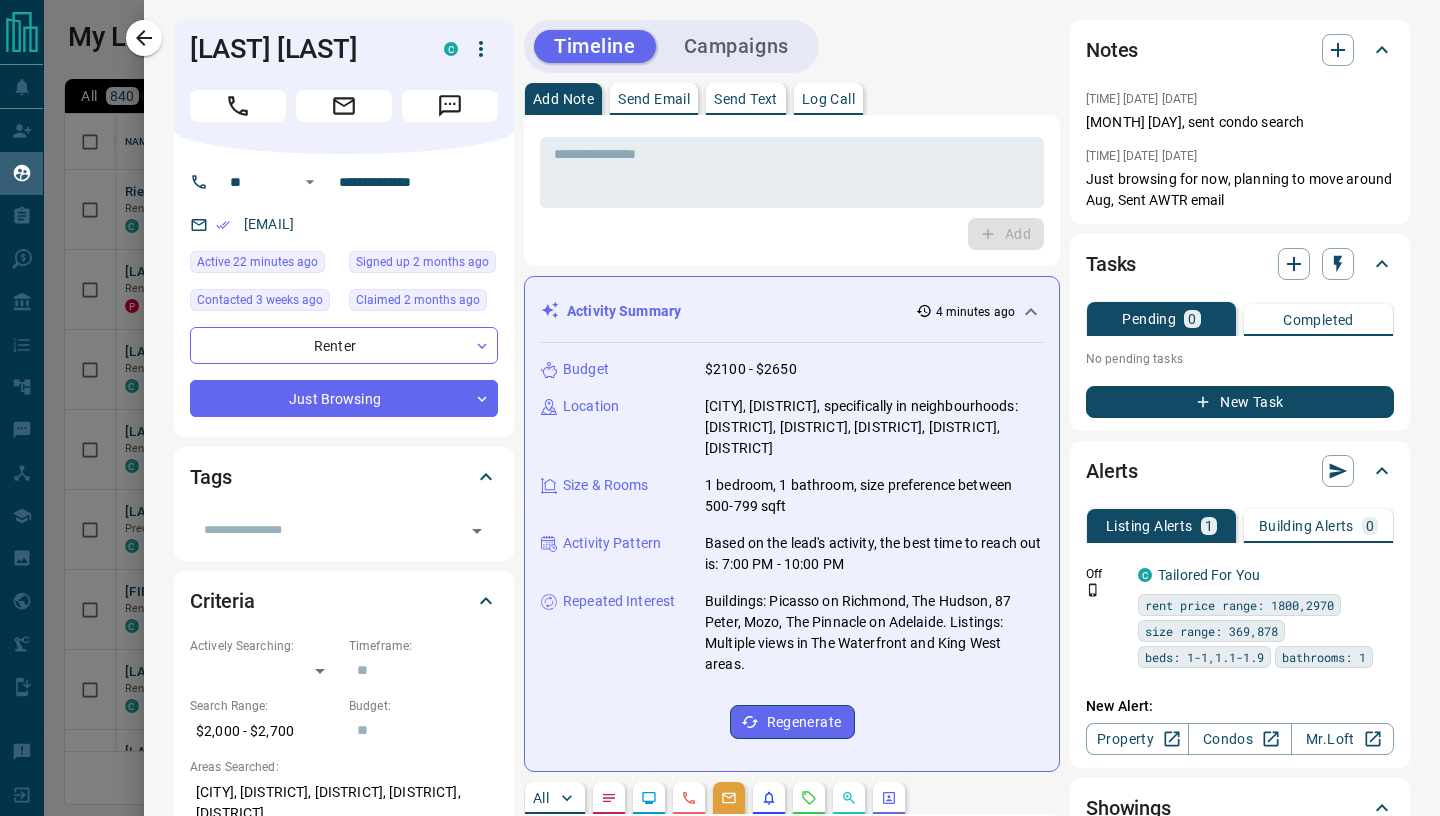 click on "Send Email" at bounding box center (654, 99) 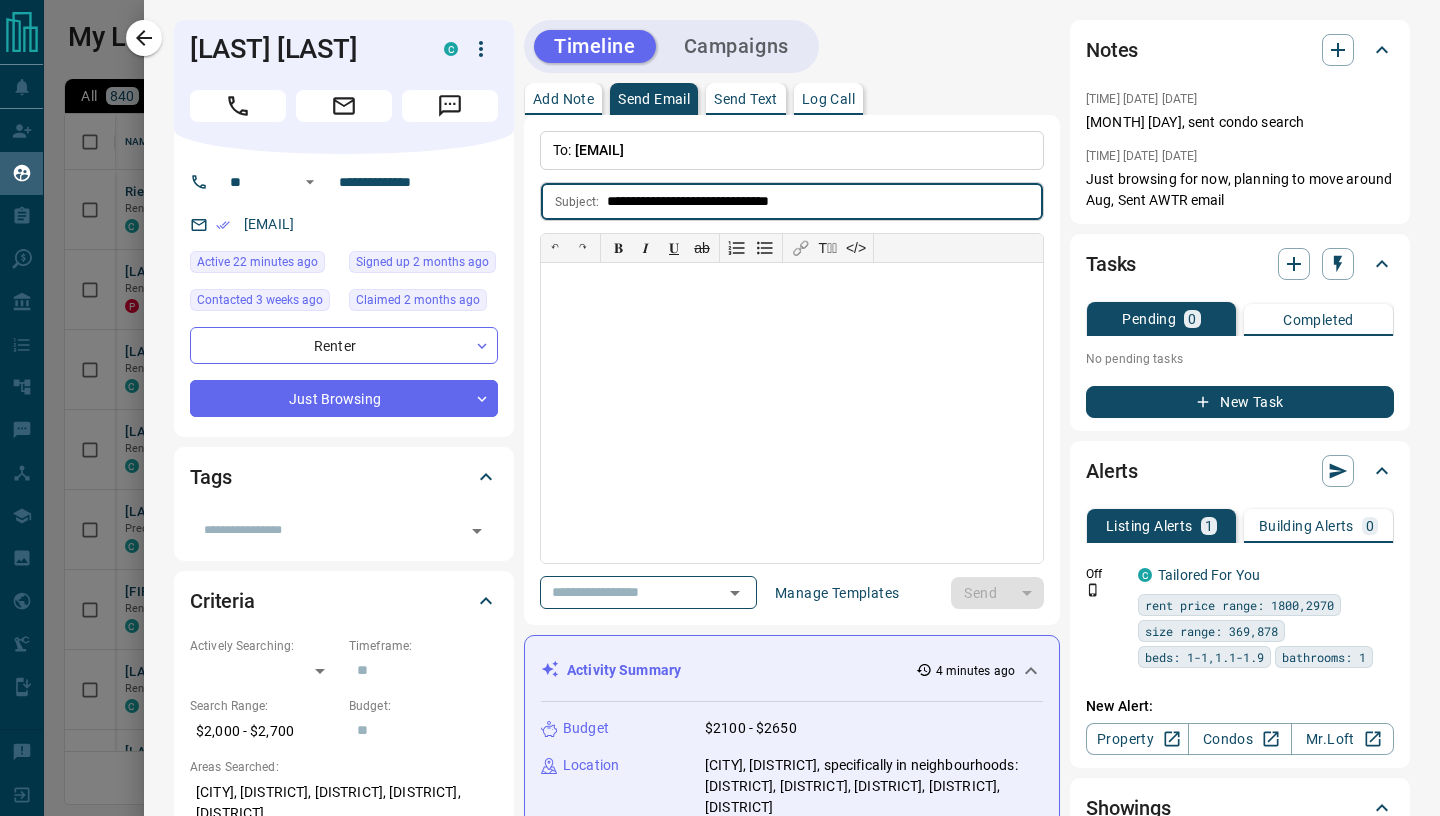 click on "**********" at bounding box center [825, 201] 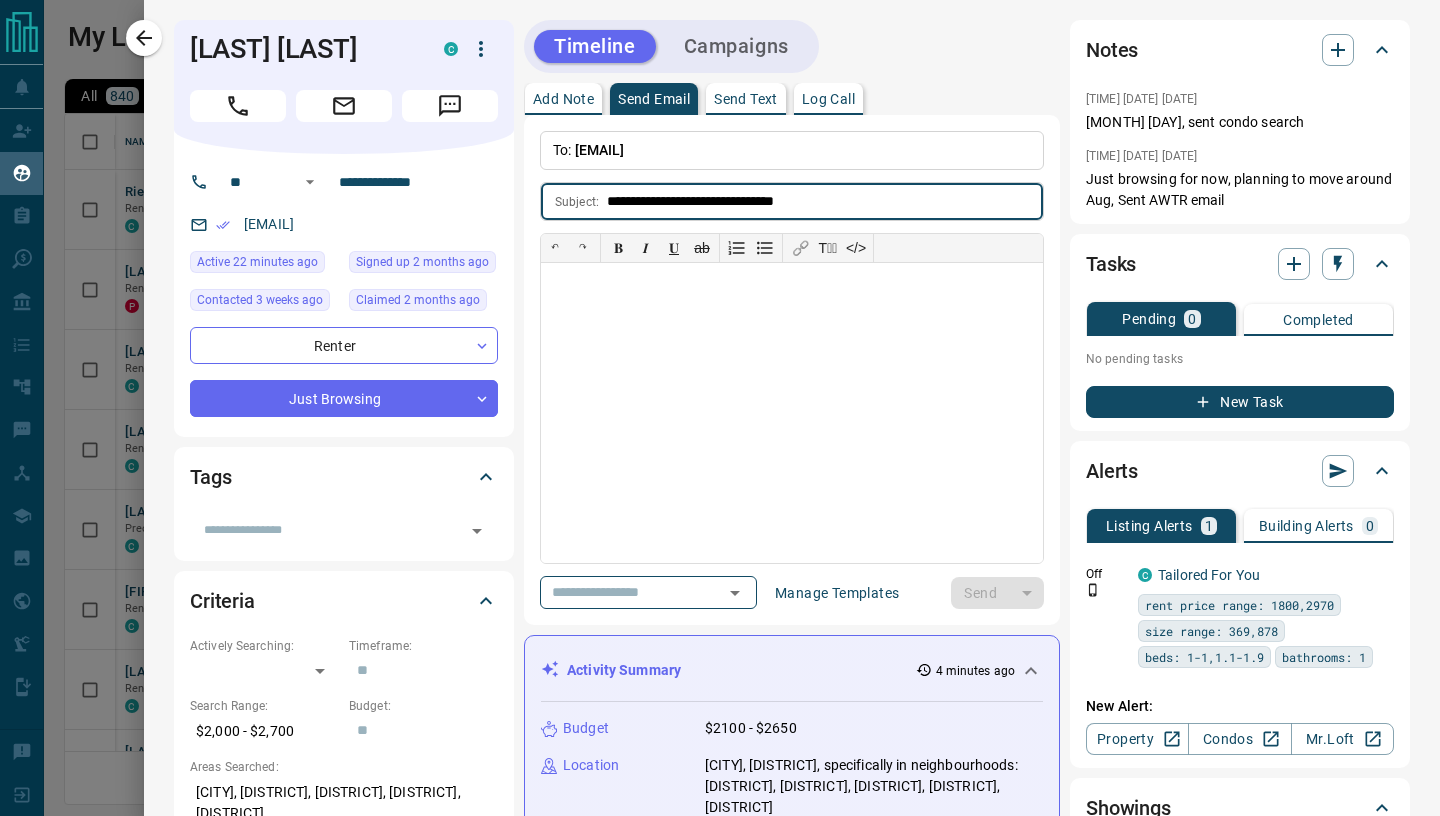 type on "**********" 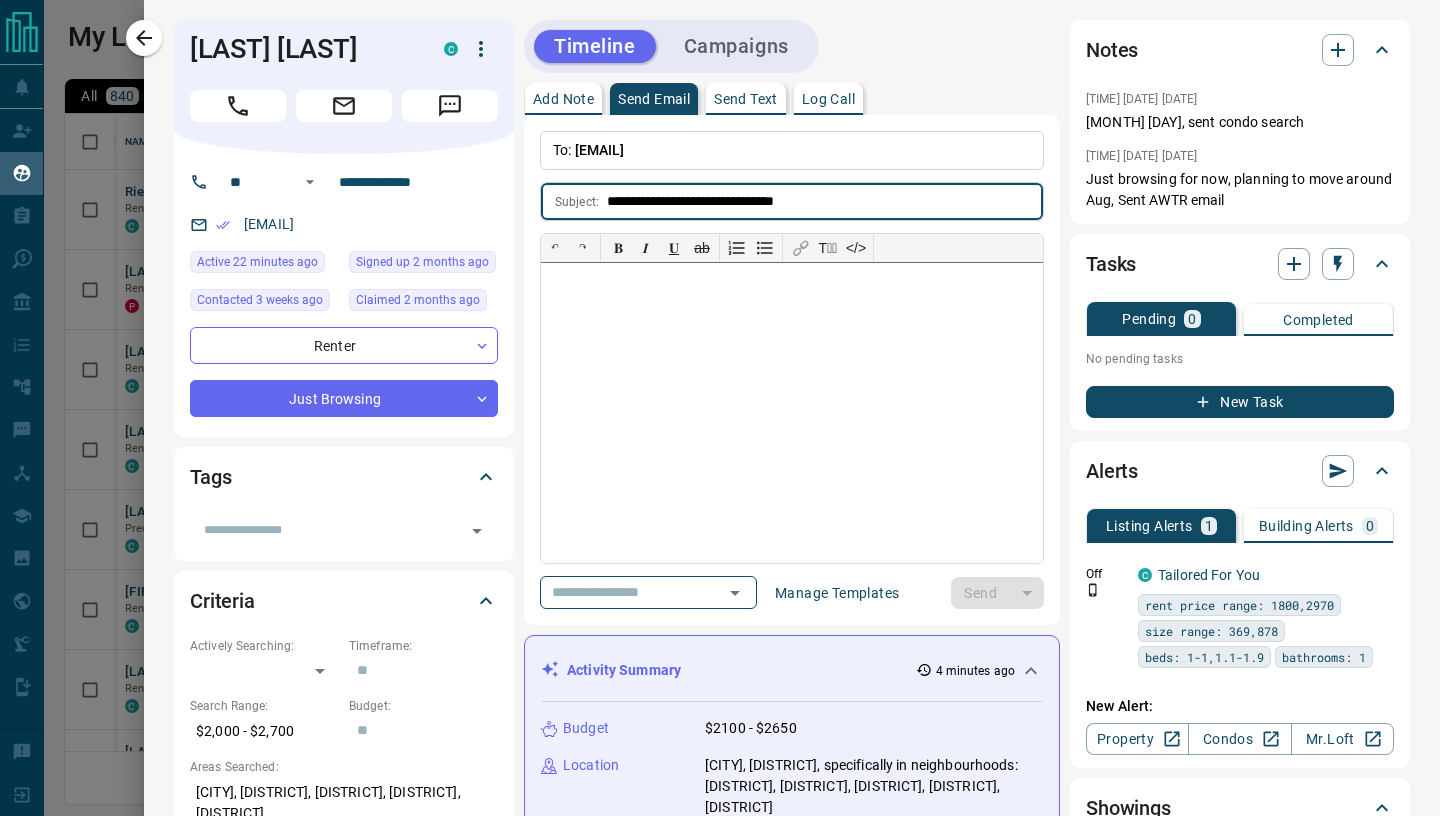 click at bounding box center [792, 413] 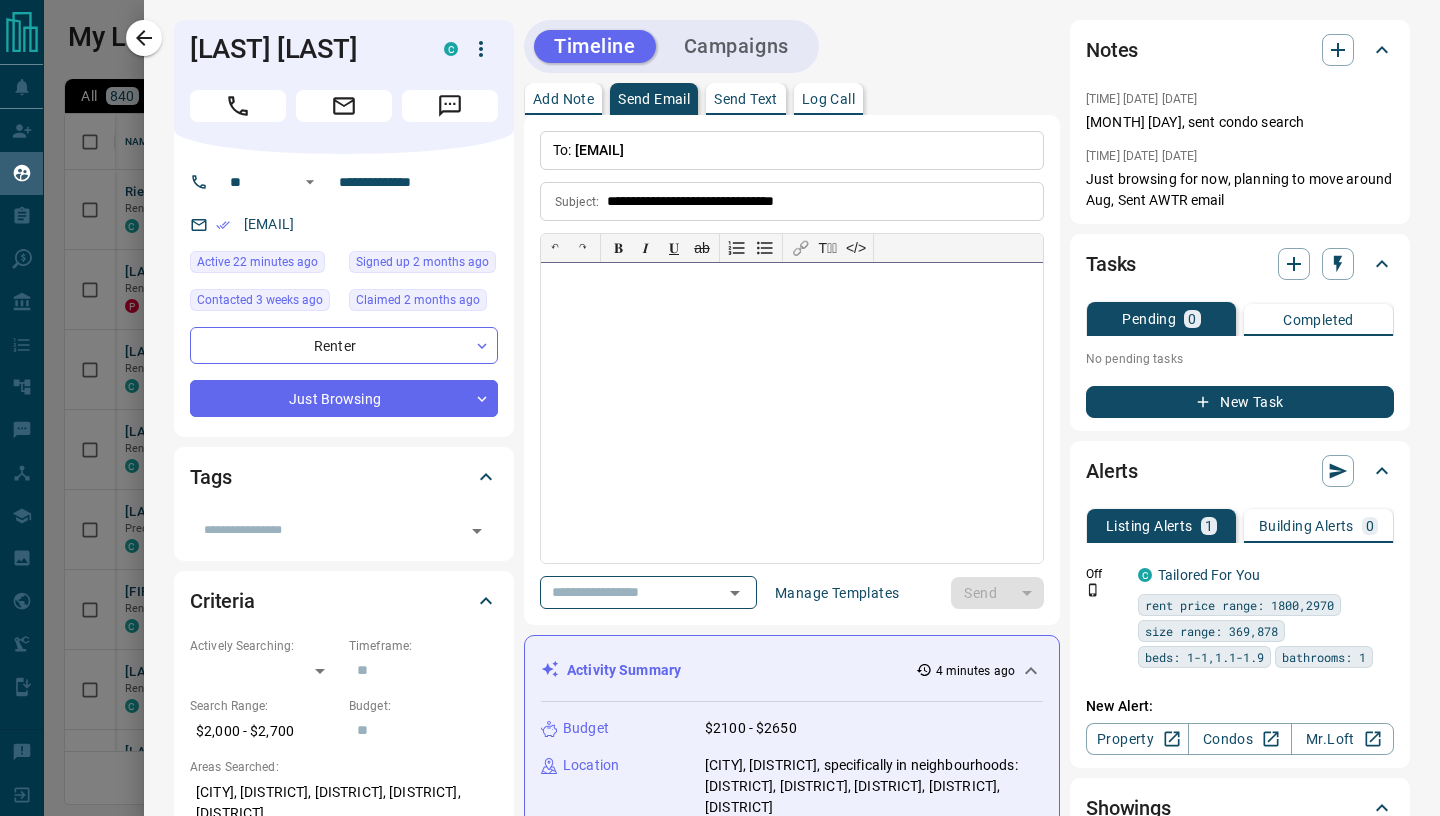 paste 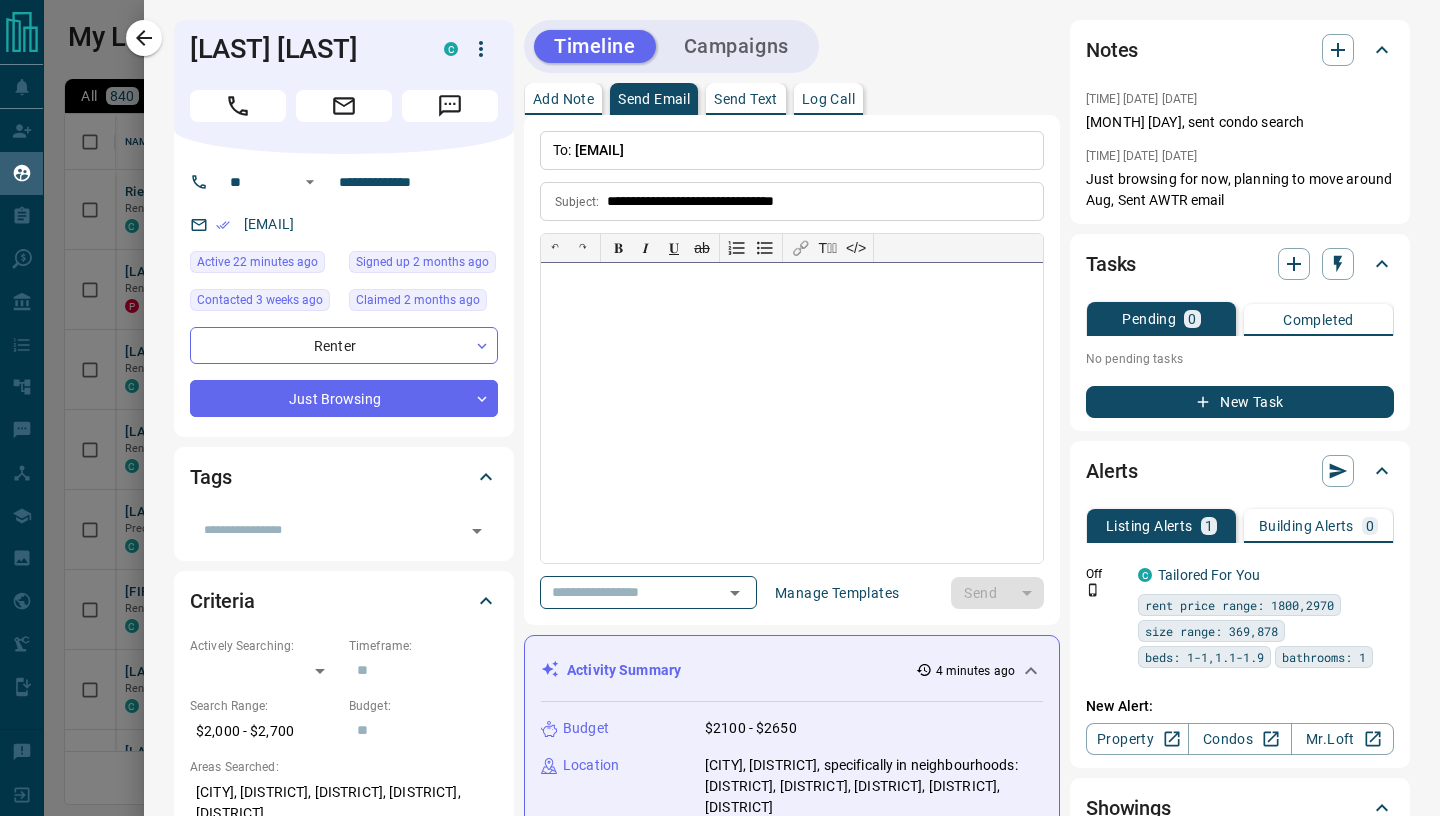 type 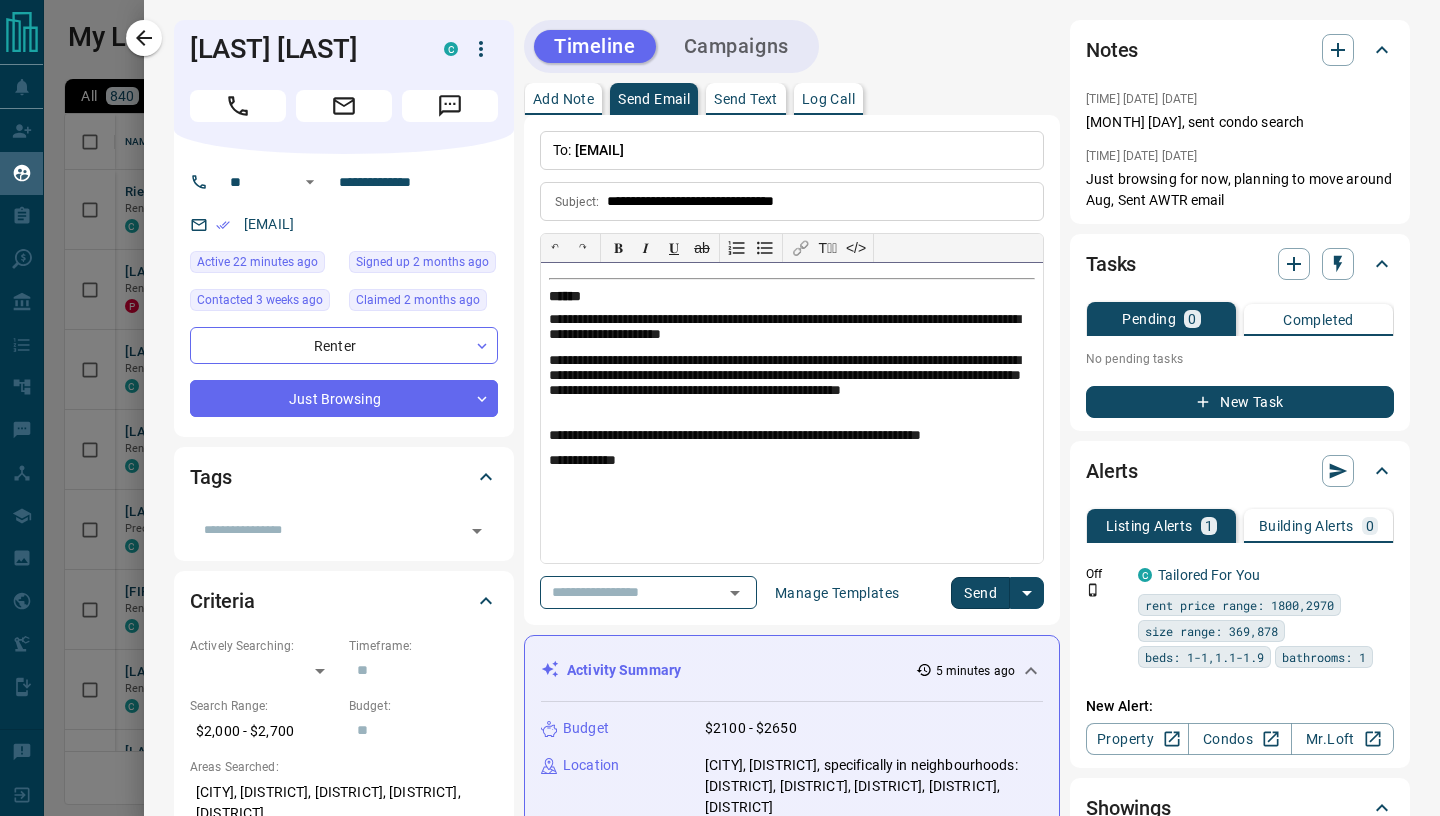 drag, startPoint x: 1042, startPoint y: 282, endPoint x: 646, endPoint y: 278, distance: 396.0202 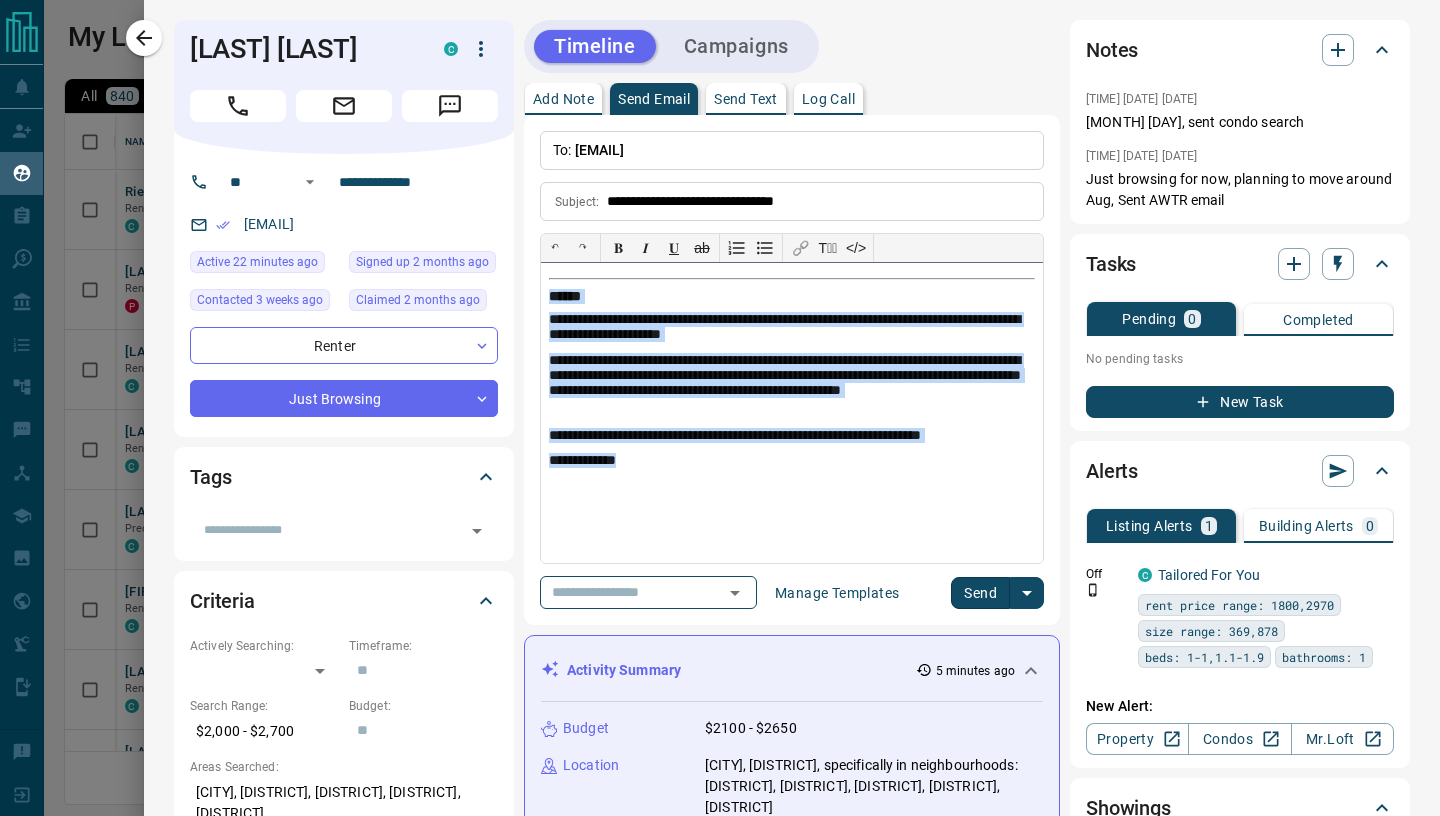 drag, startPoint x: 656, startPoint y: 463, endPoint x: 507, endPoint y: 262, distance: 250.20392 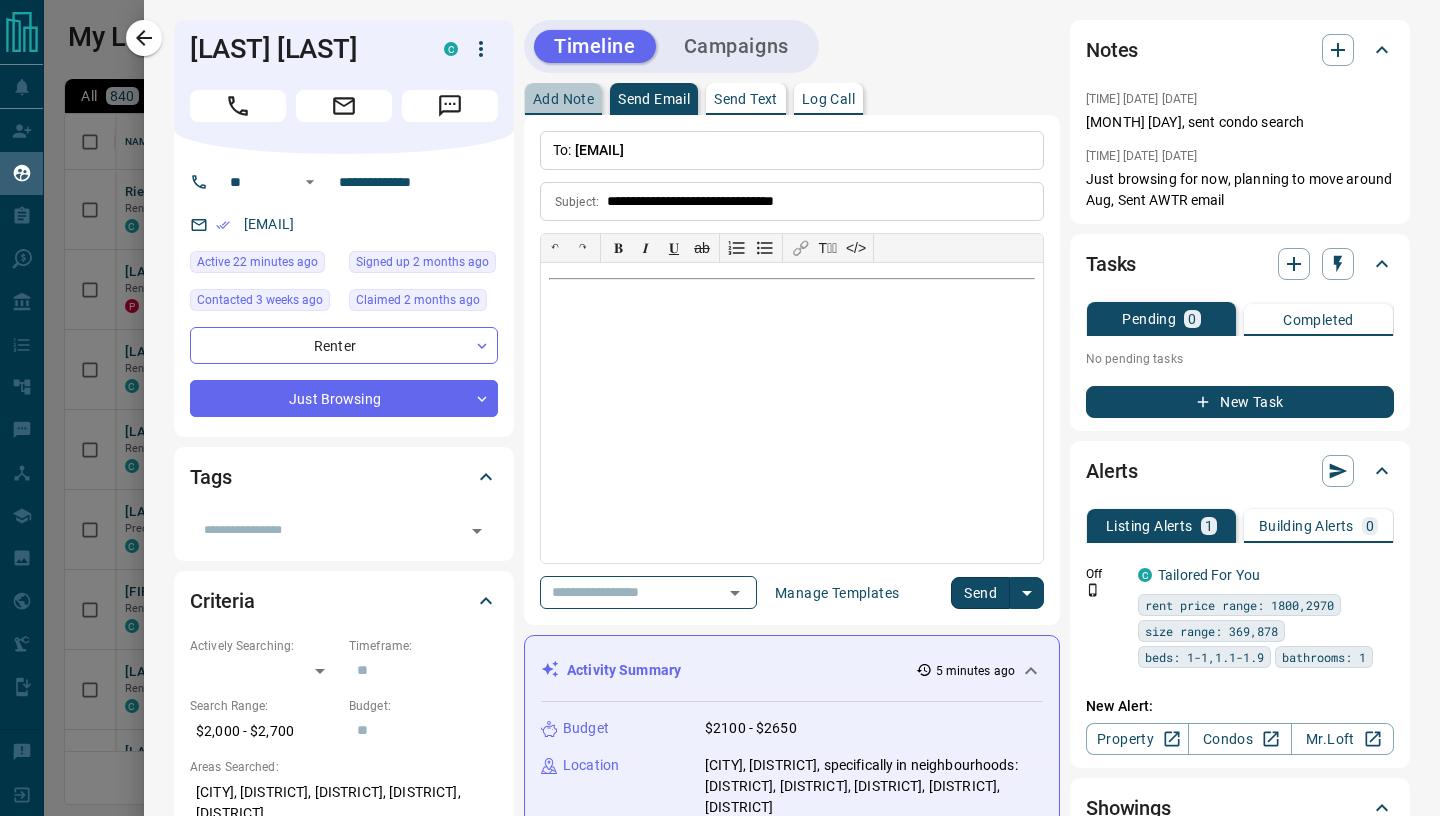 click on "Add Note" at bounding box center [563, 99] 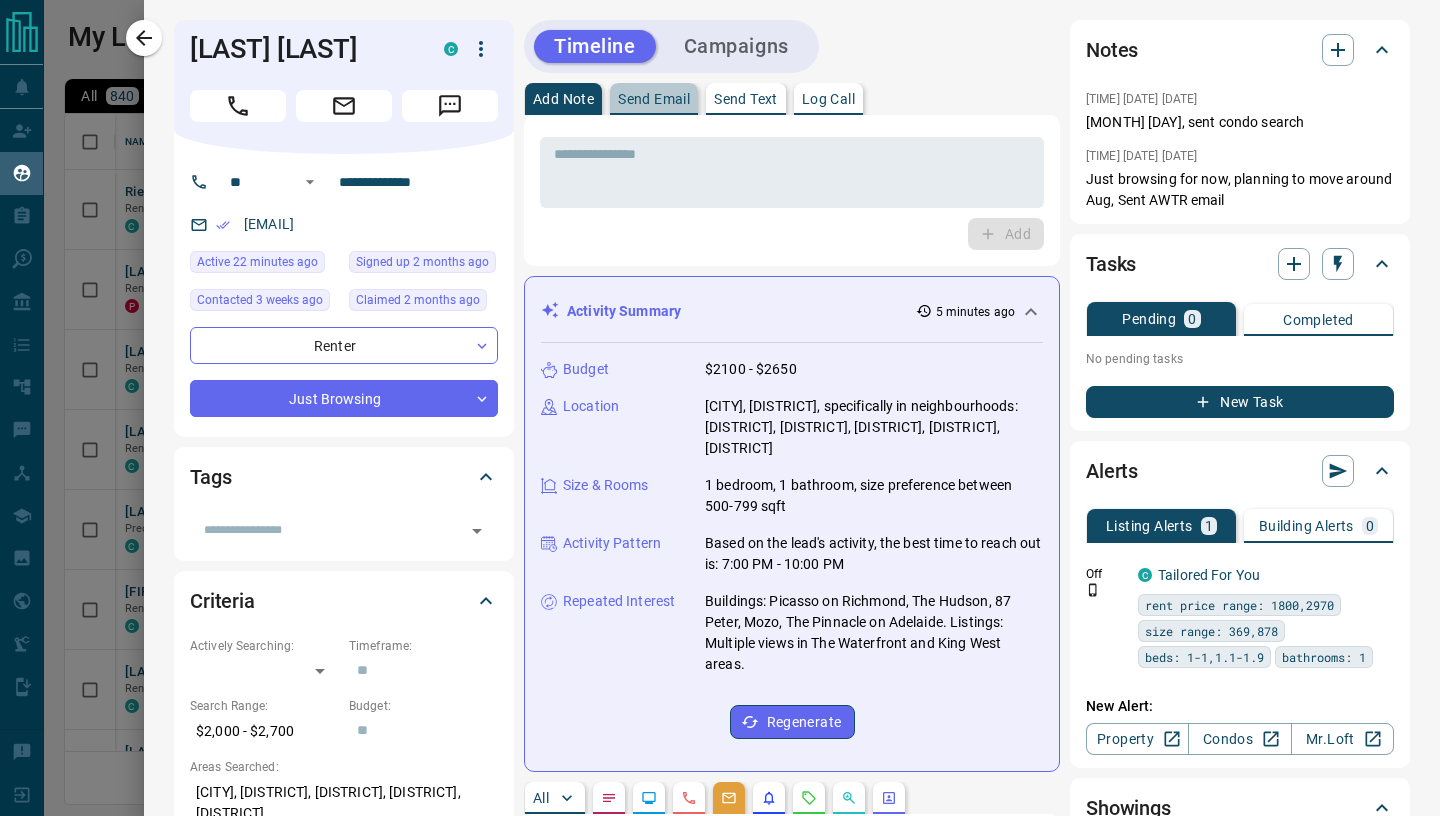 click on "Send Email" at bounding box center [654, 99] 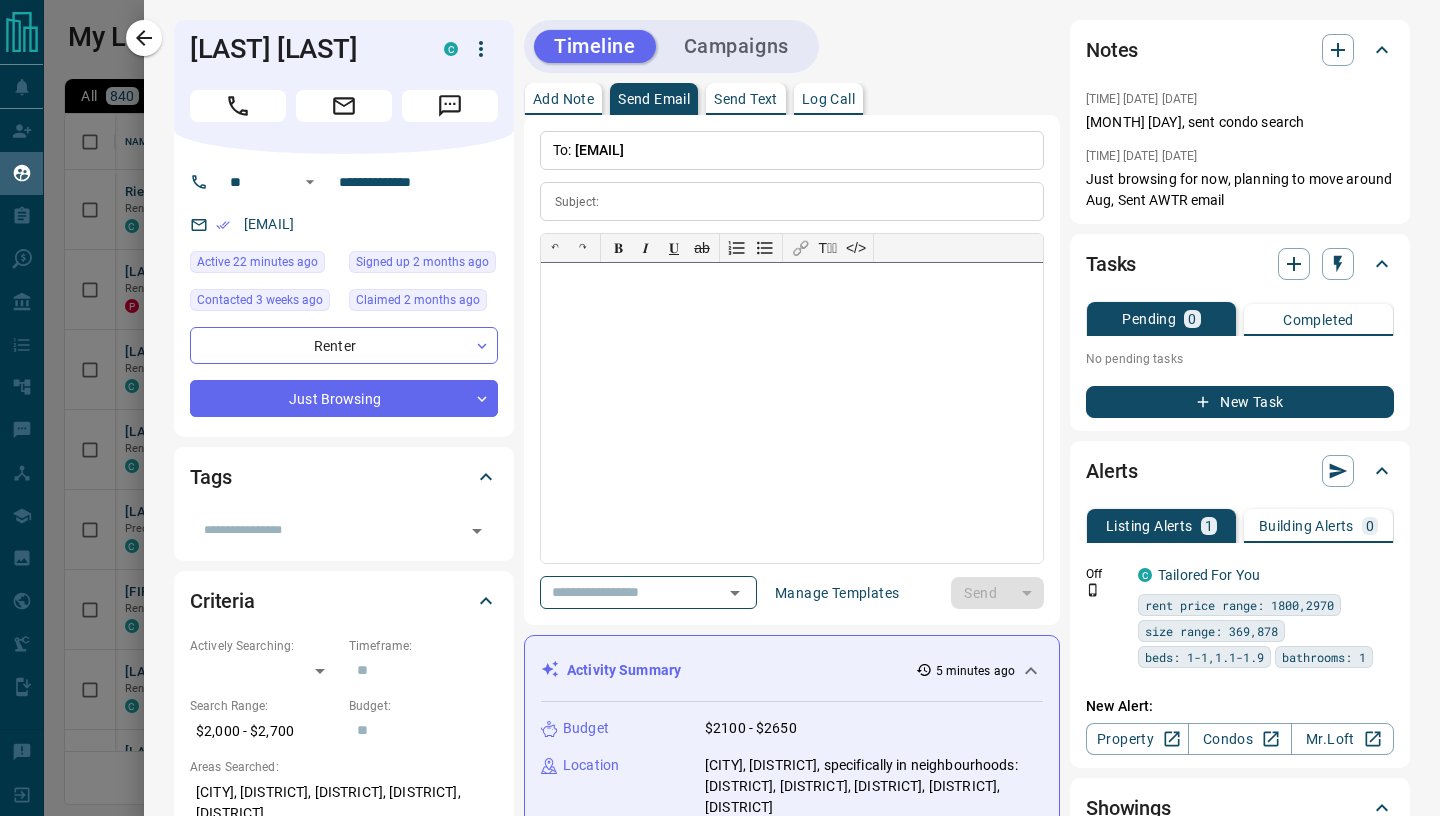 click at bounding box center [792, 413] 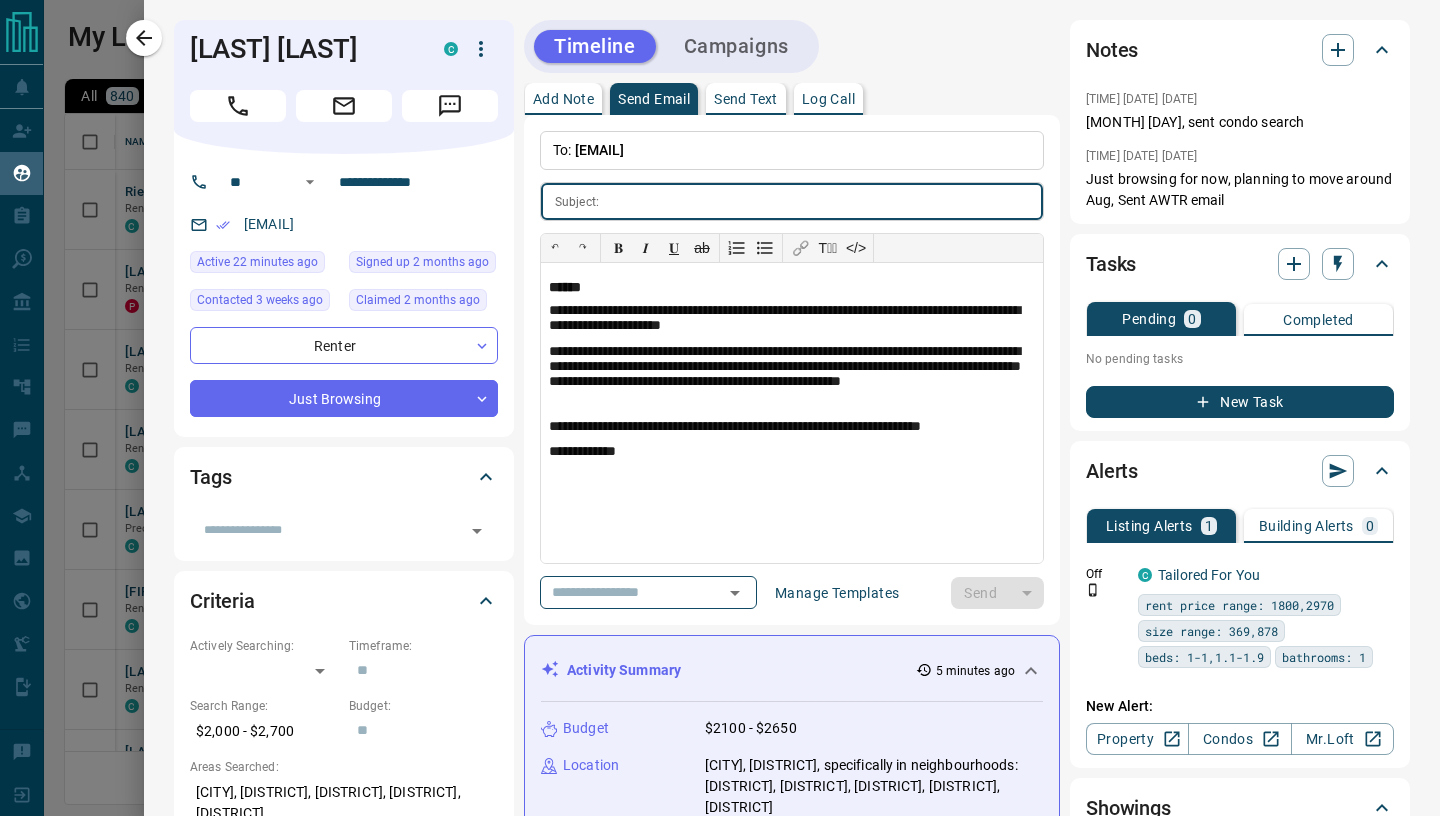click at bounding box center (825, 201) 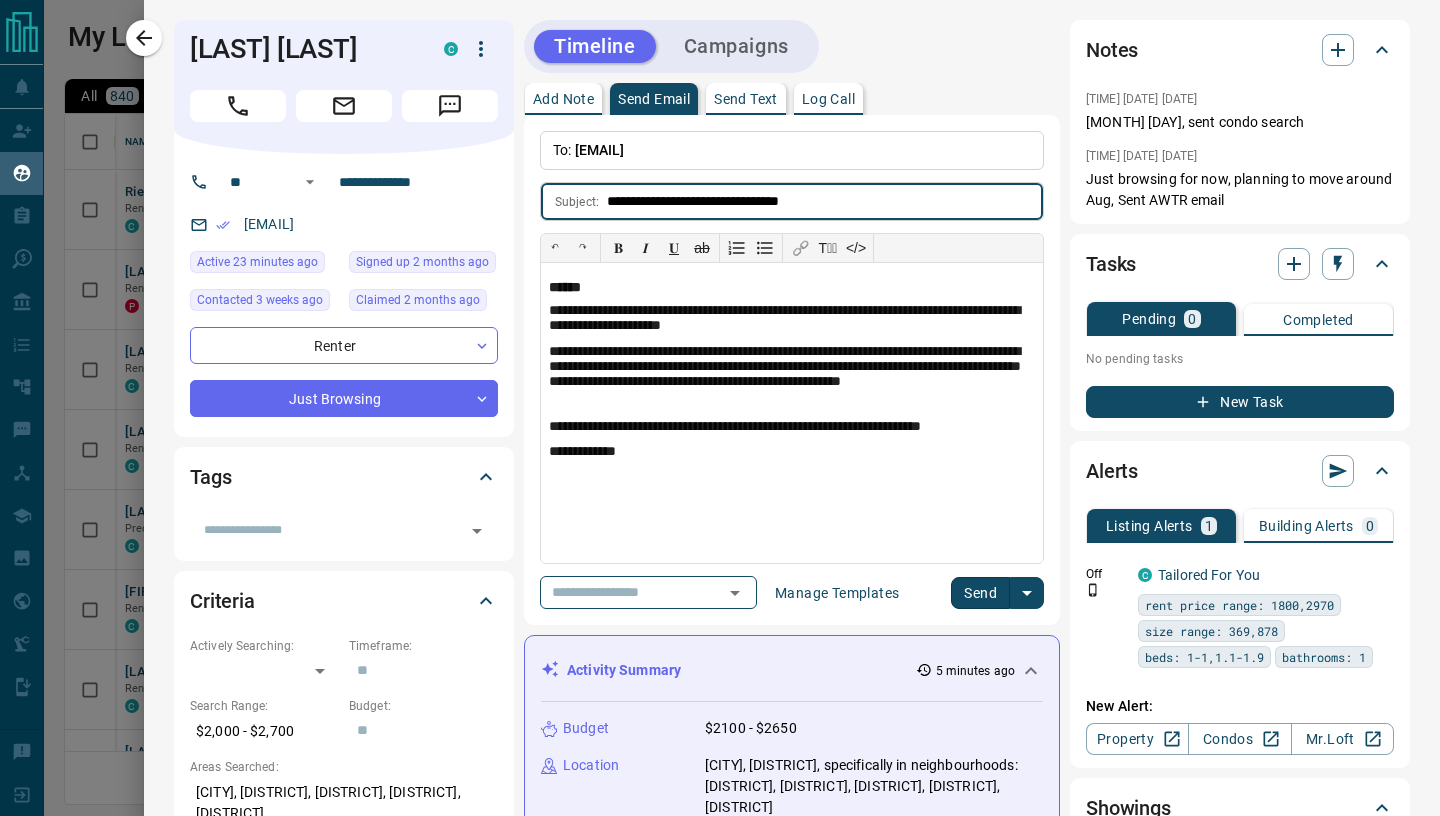 click on "**********" at bounding box center [825, 201] 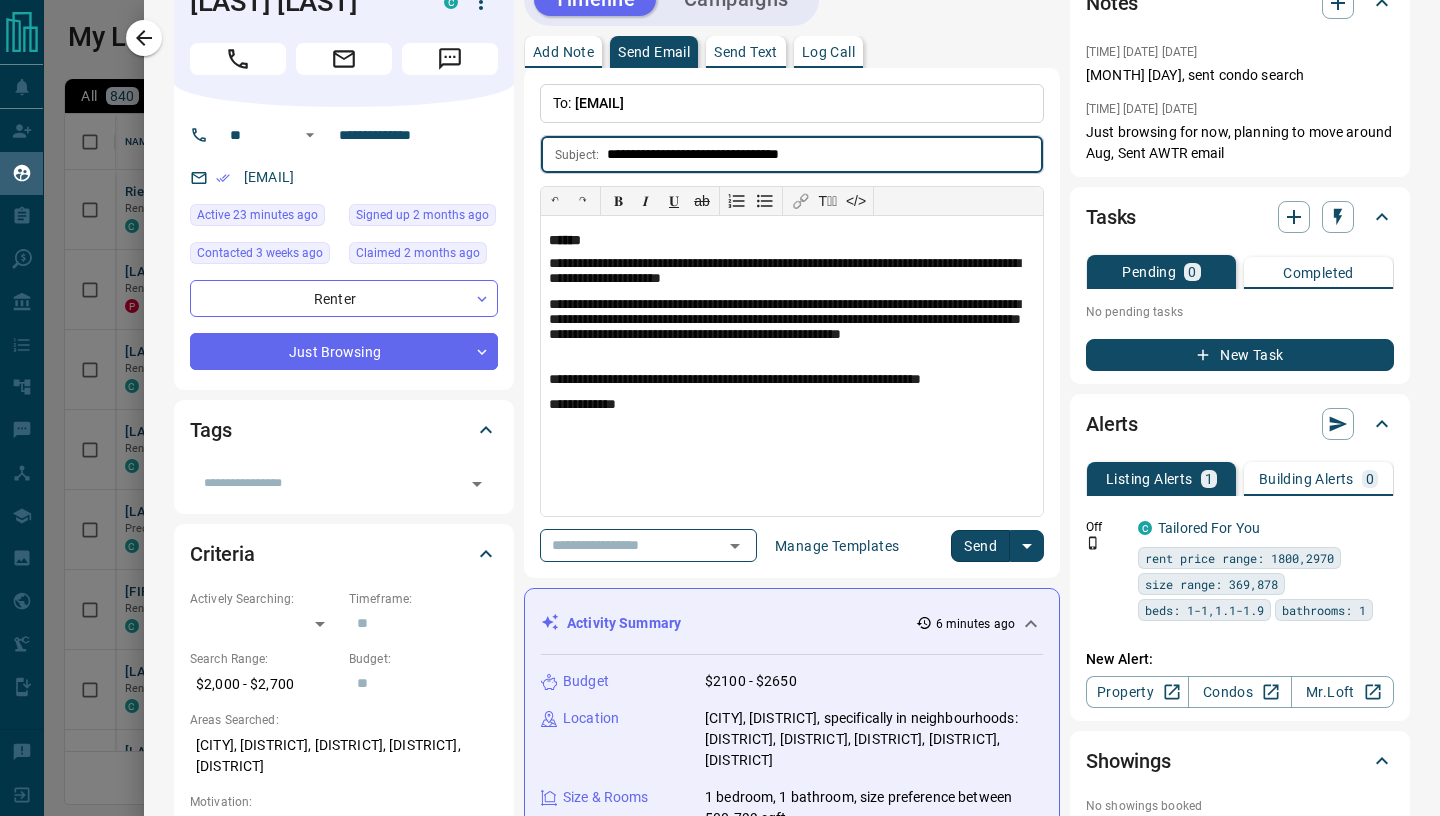 scroll, scrollTop: 0, scrollLeft: 0, axis: both 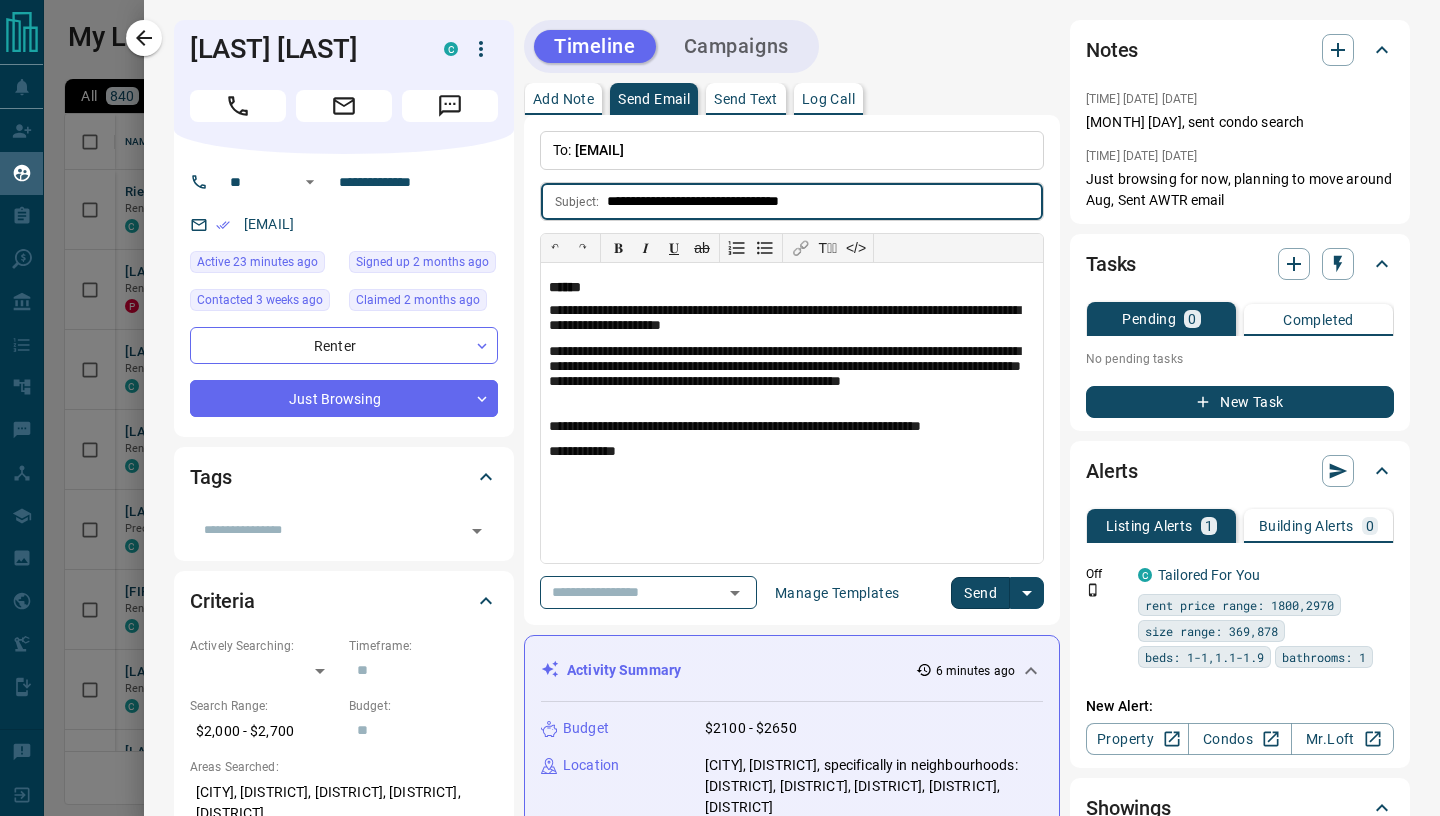 type on "**********" 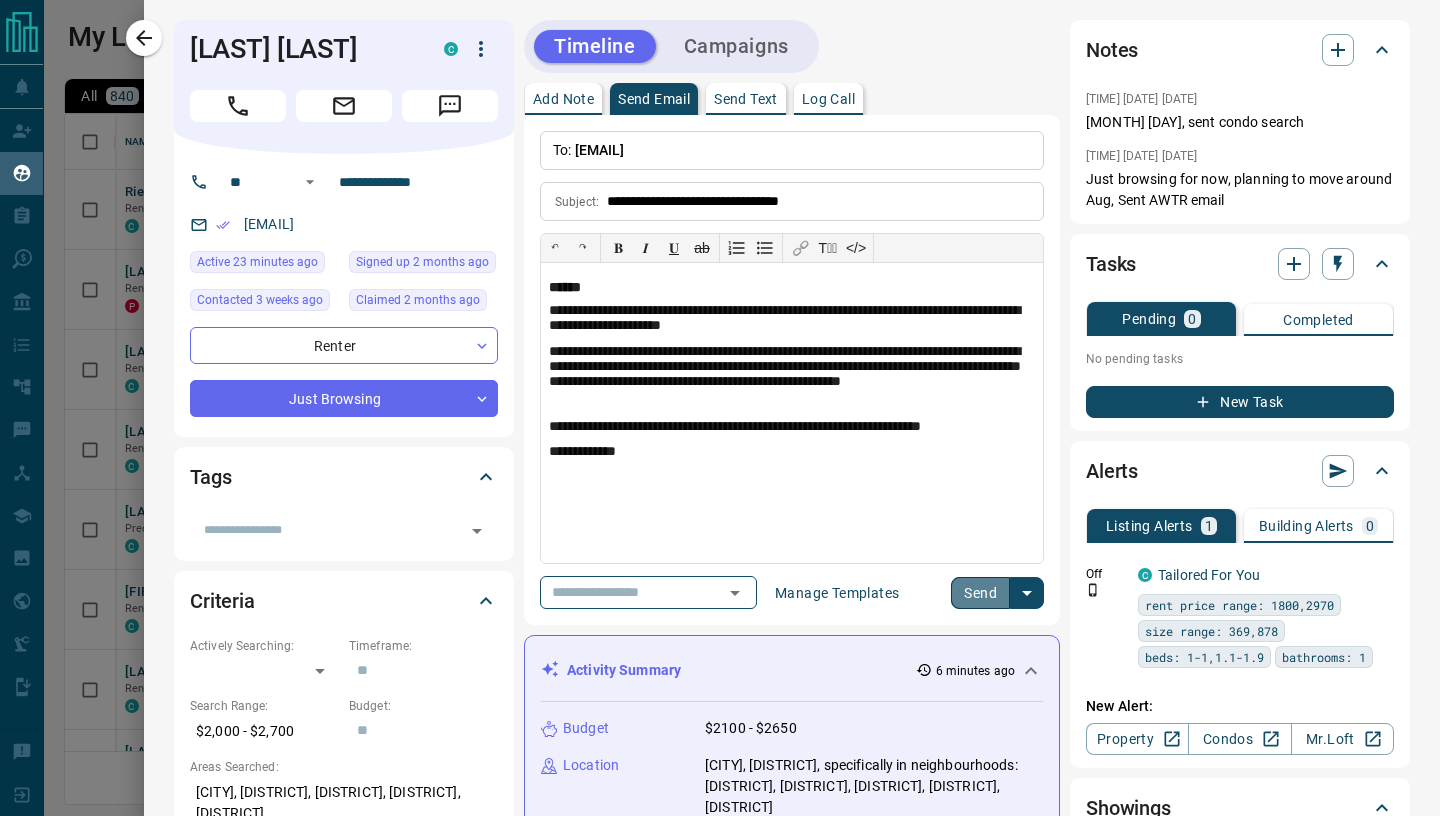 click on "Send" at bounding box center (980, 593) 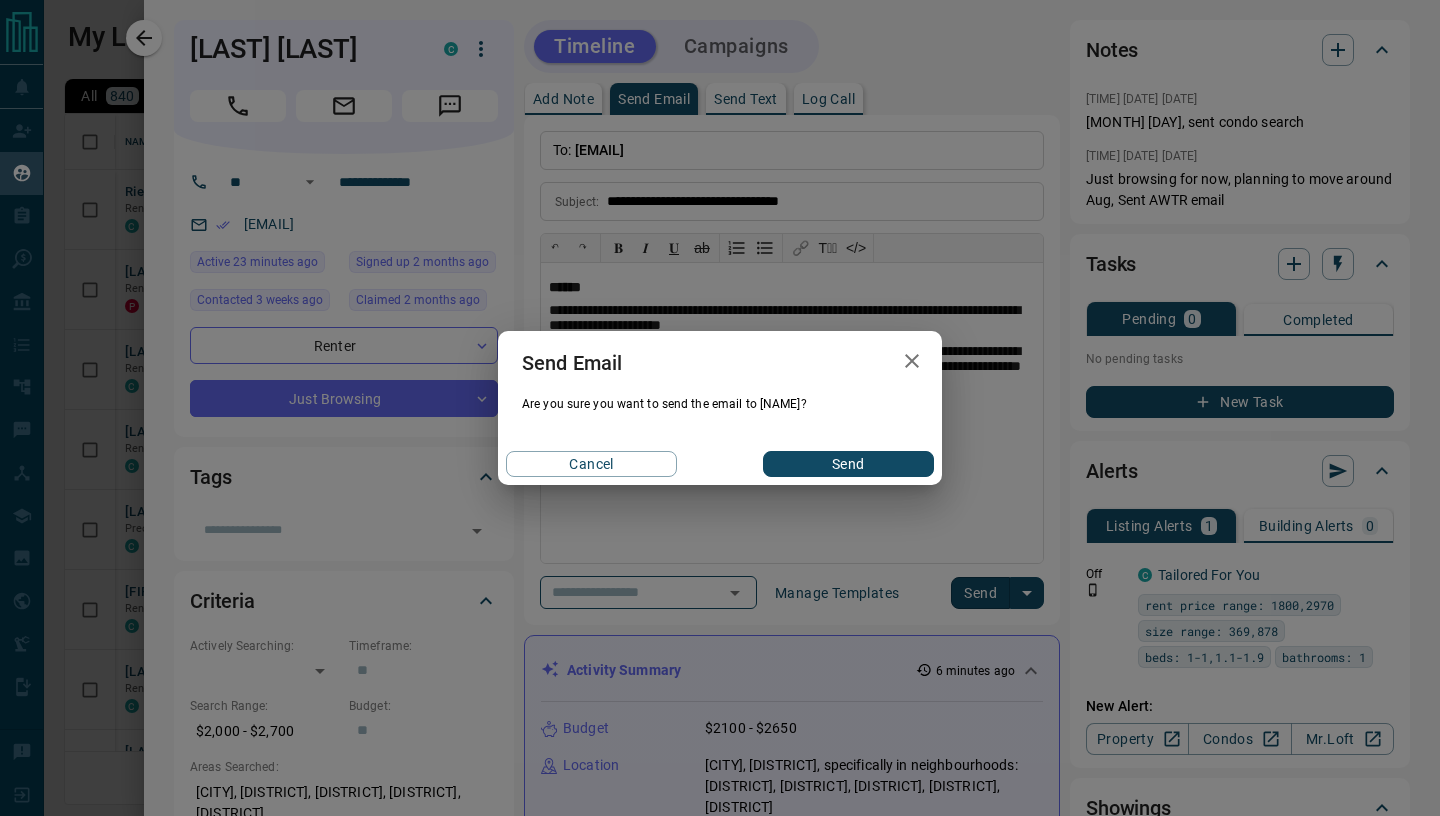 click on "Send" at bounding box center (848, 464) 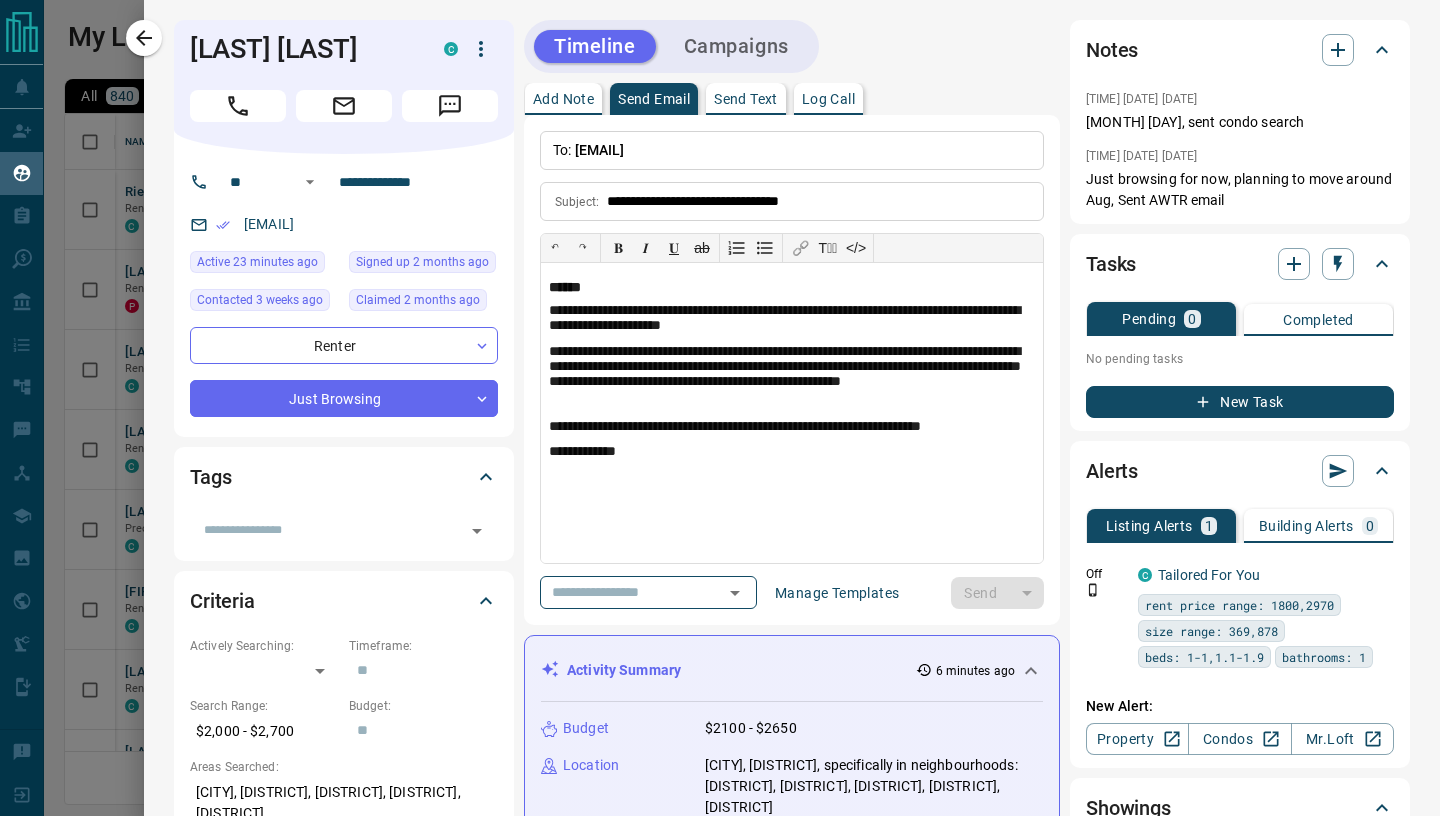 type 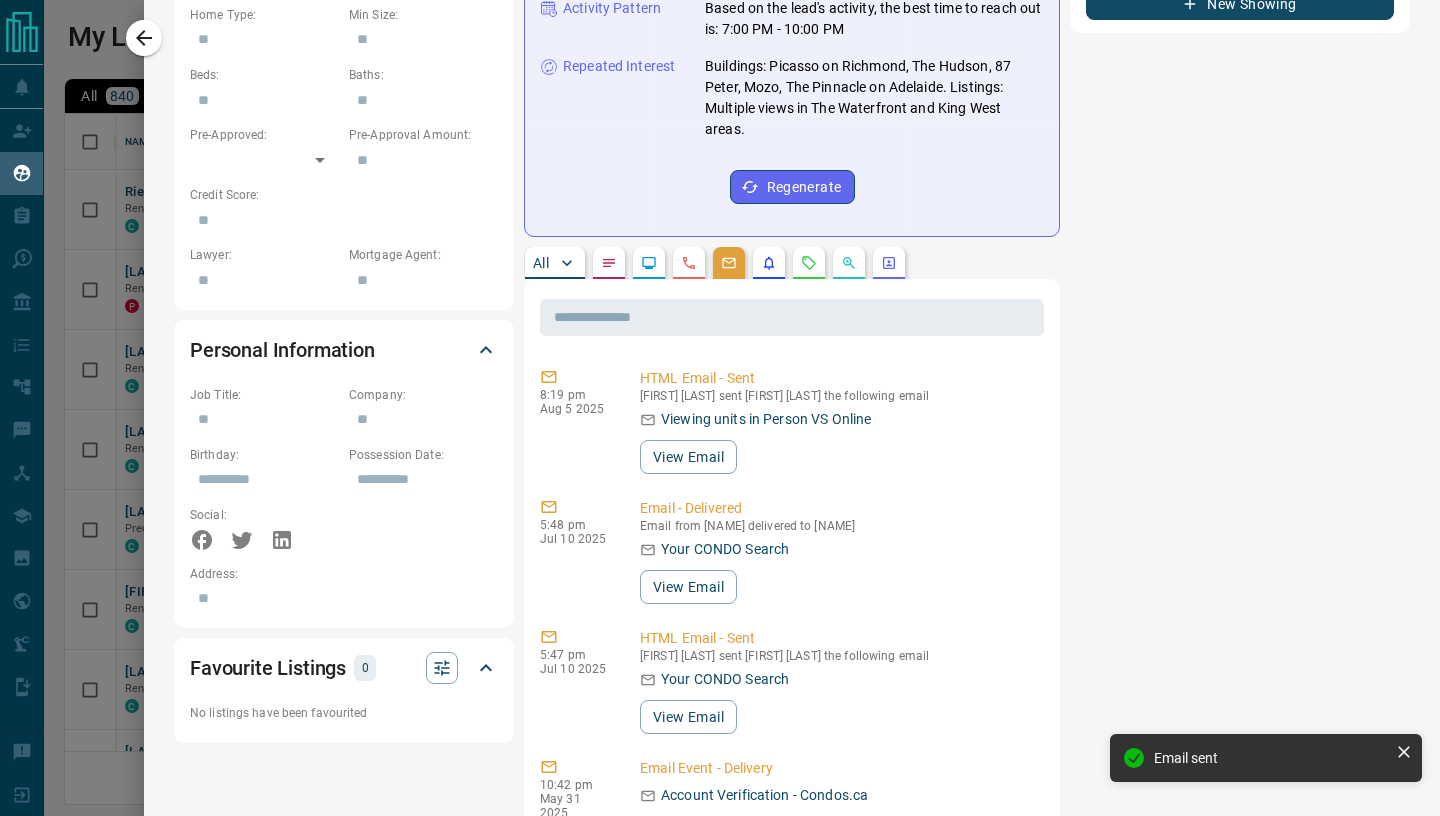 scroll, scrollTop: 901, scrollLeft: 0, axis: vertical 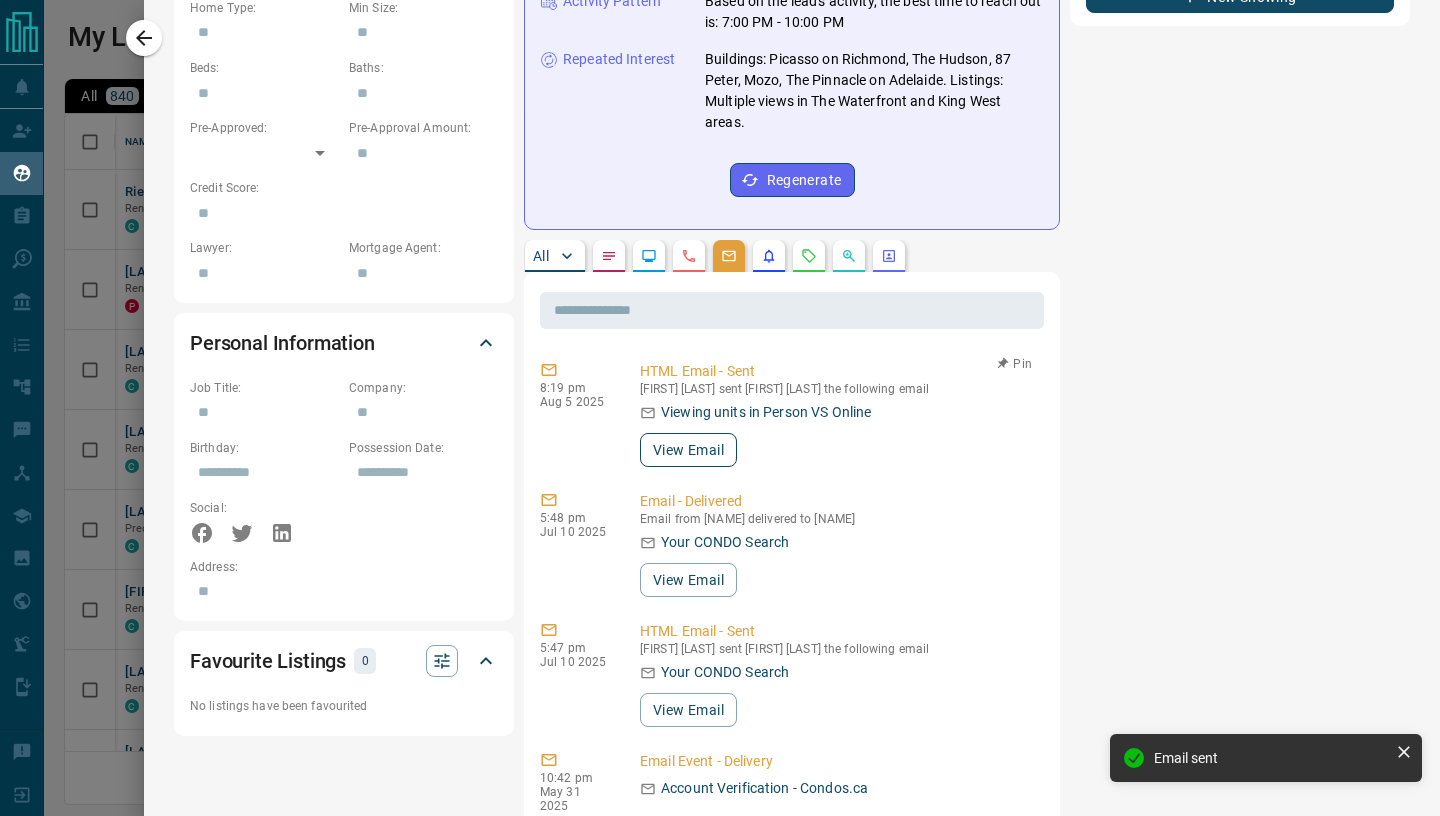 click on "View Email" at bounding box center (688, 450) 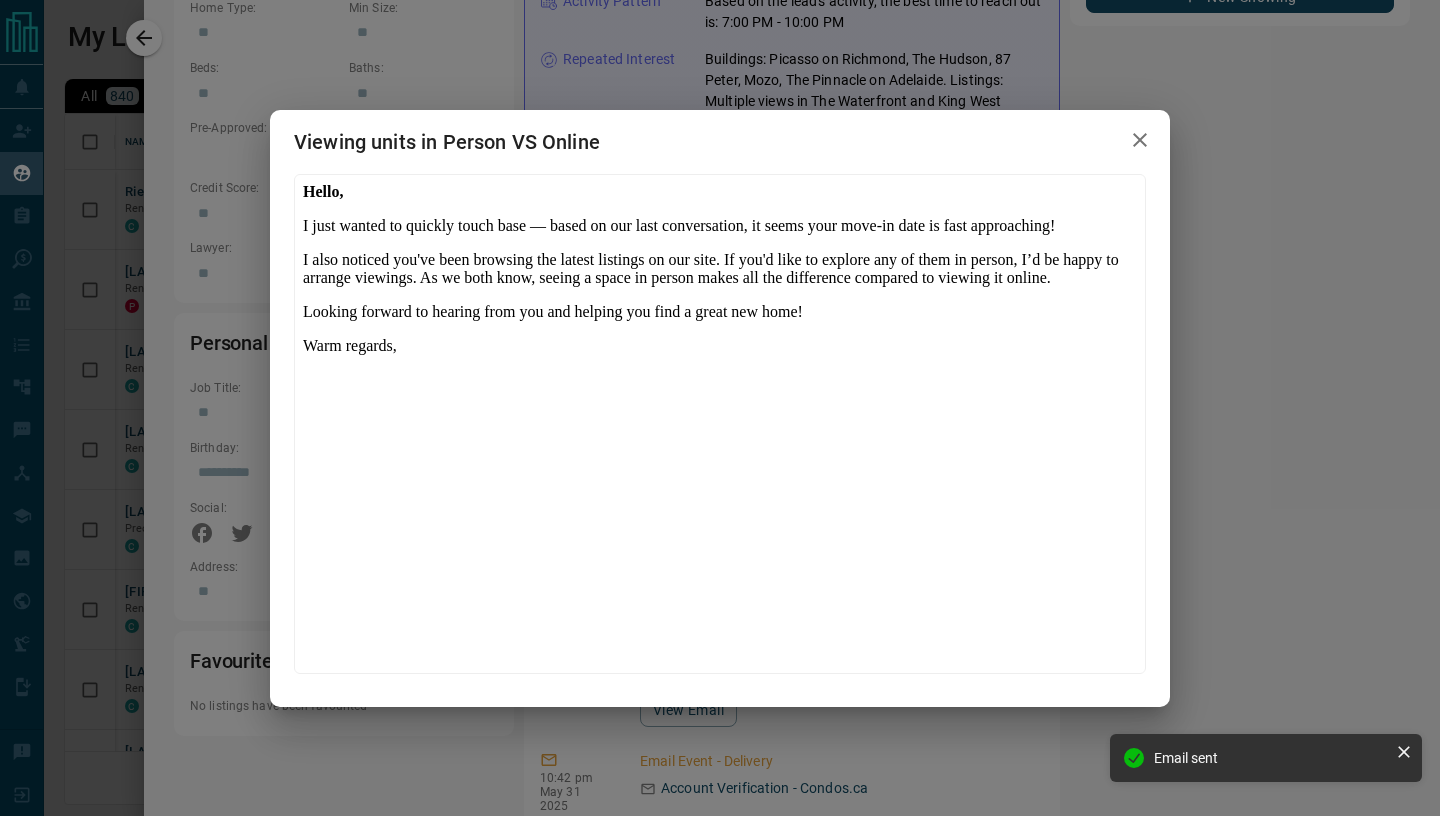 scroll, scrollTop: 0, scrollLeft: 0, axis: both 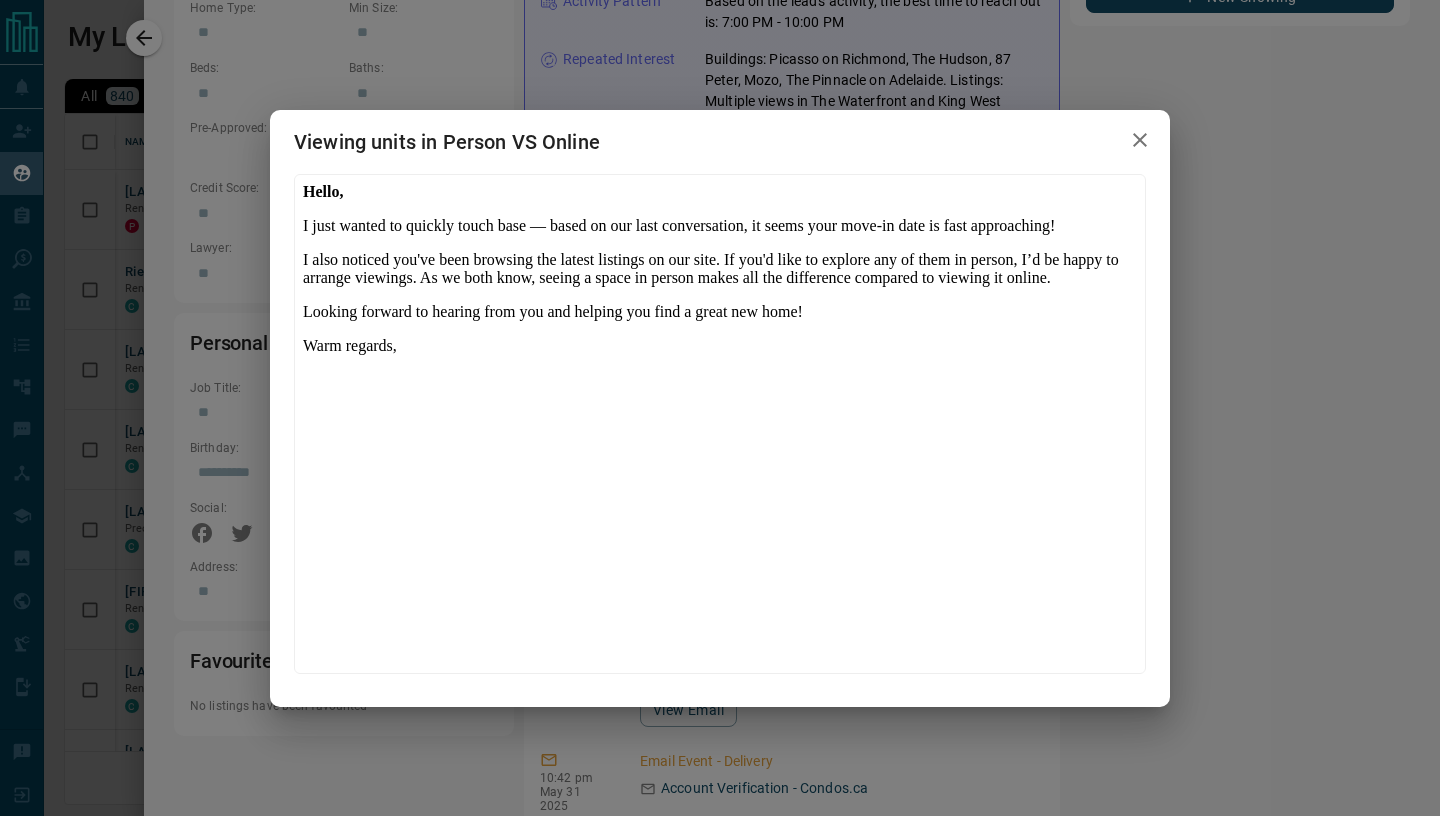 click 